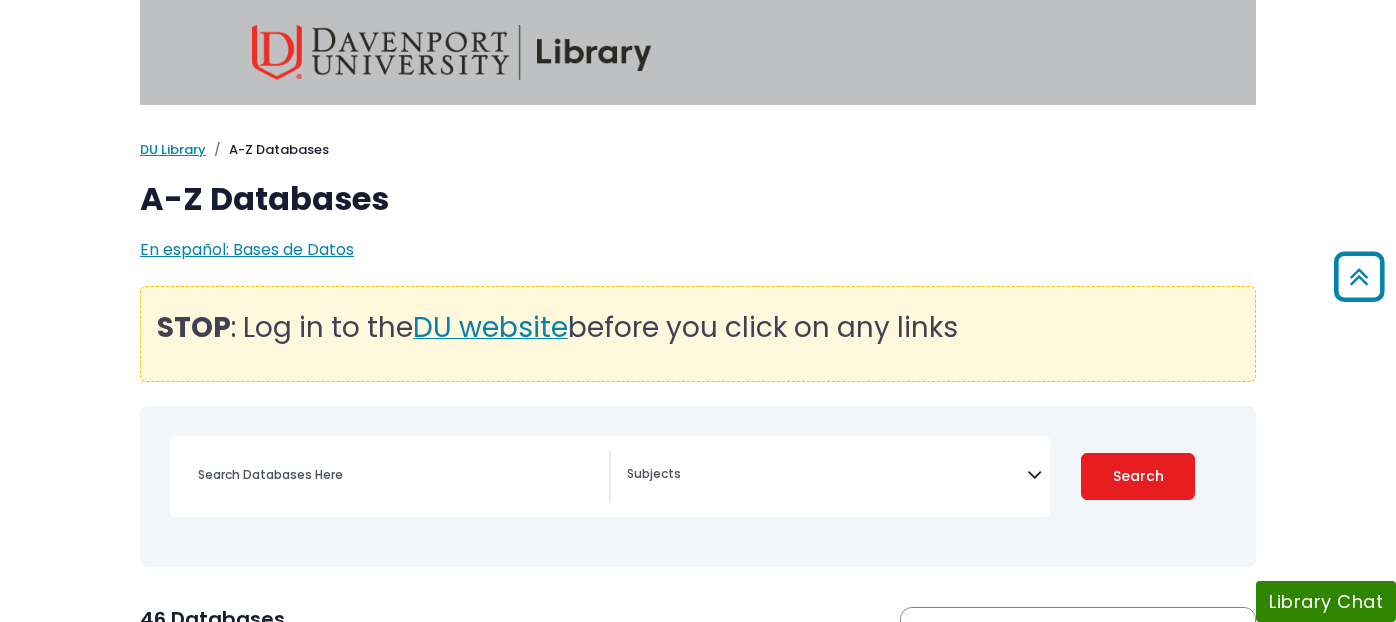 select 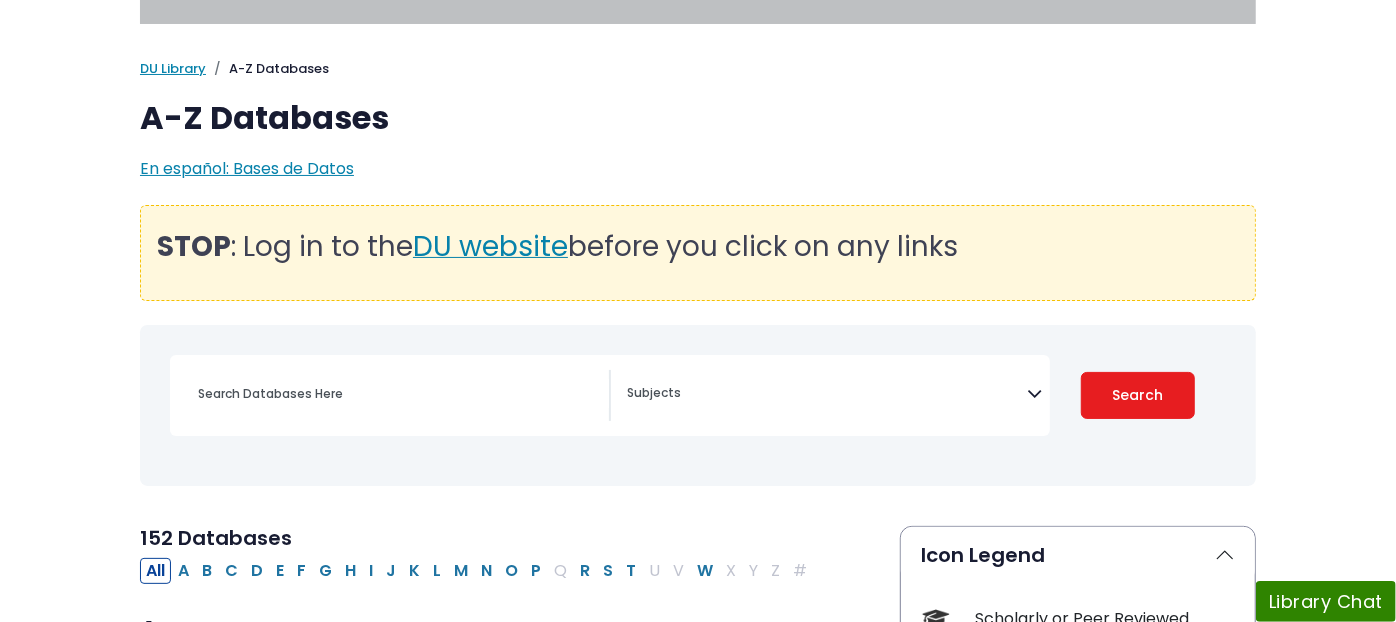 scroll, scrollTop: 333, scrollLeft: 0, axis: vertical 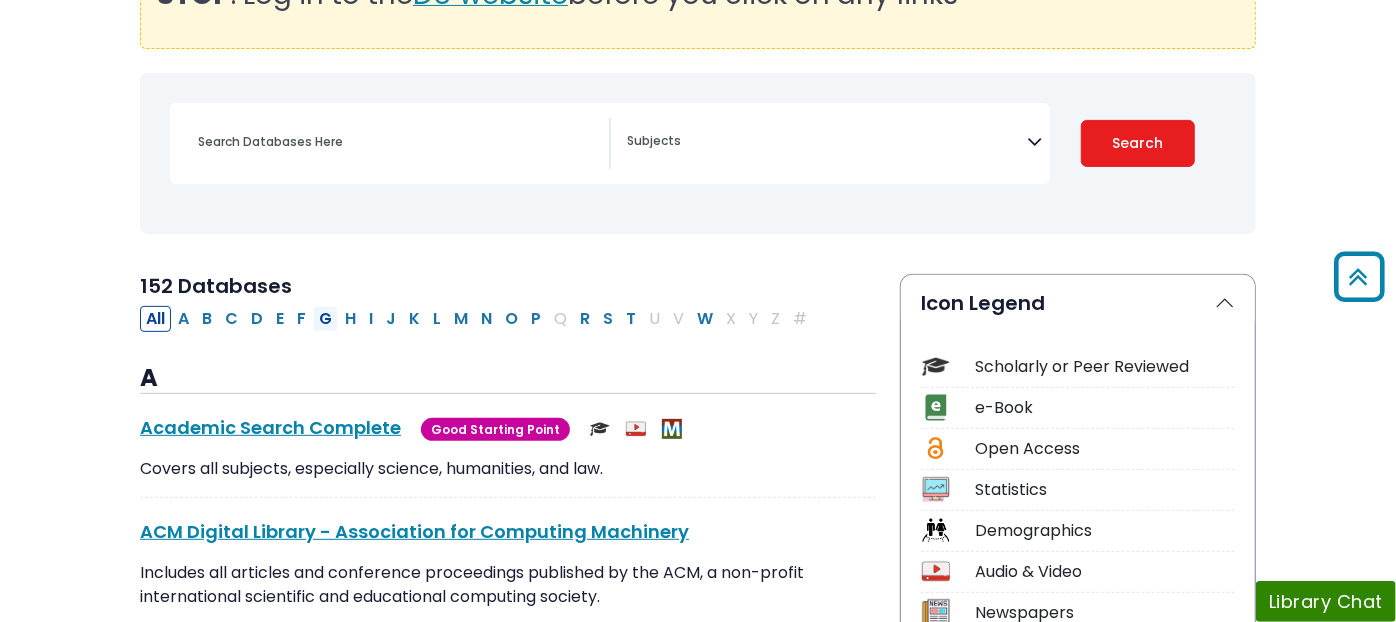 click on "G" at bounding box center (325, 319) 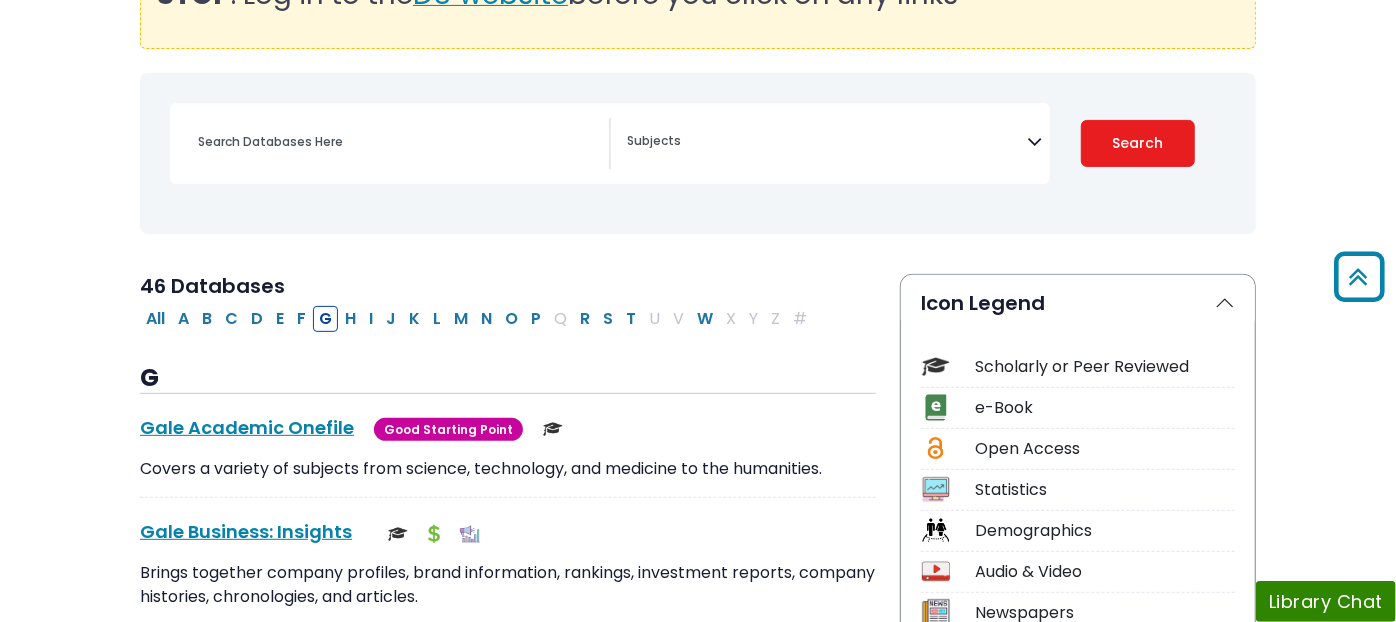 select 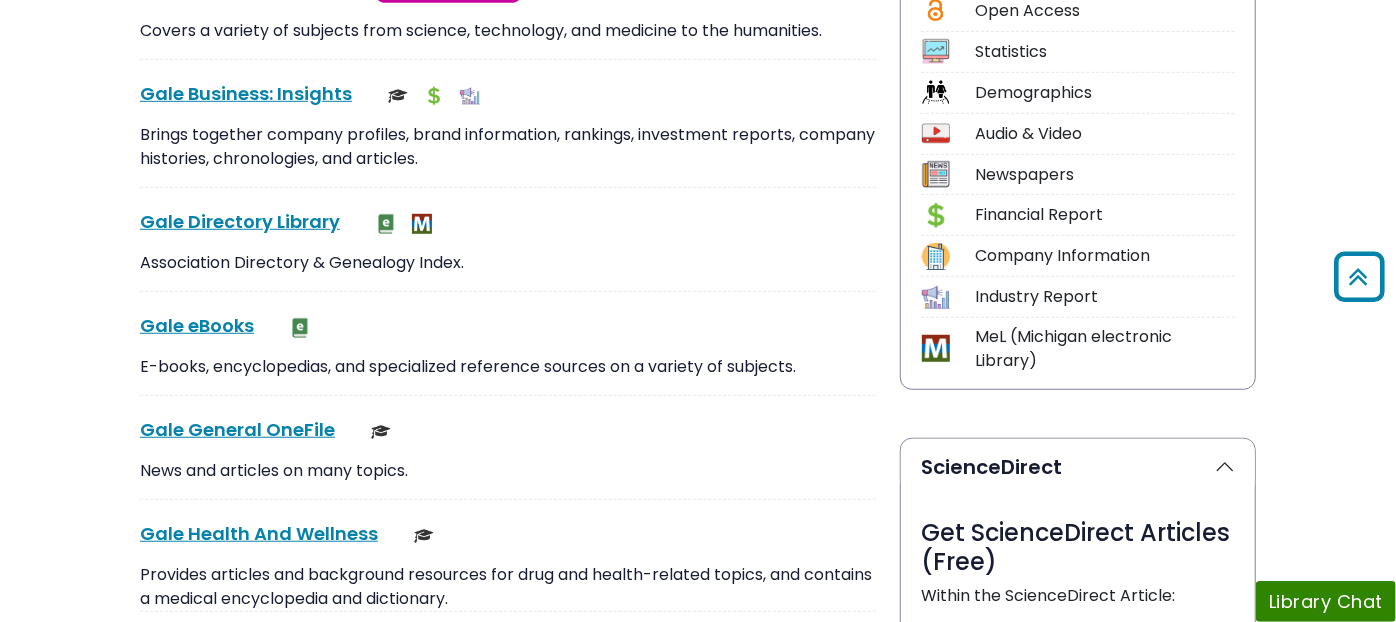 scroll, scrollTop: 777, scrollLeft: 0, axis: vertical 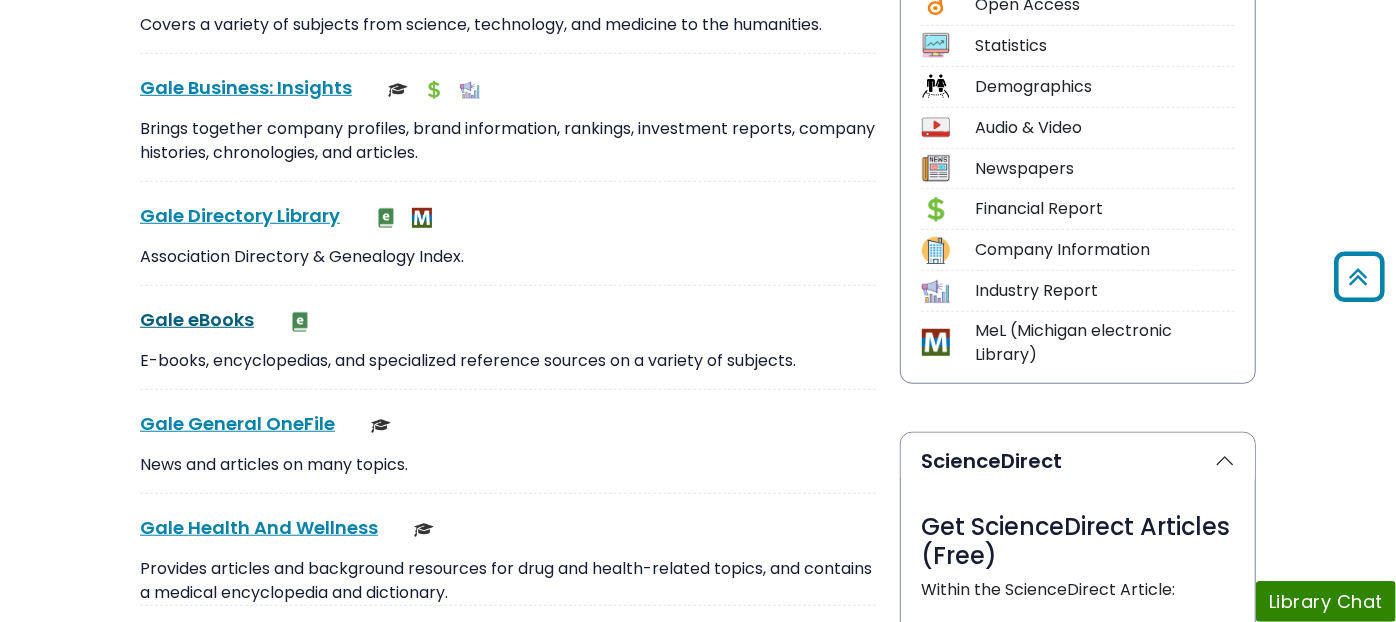 click on "Gale eBooks This link opens in a new window" at bounding box center (197, 319) 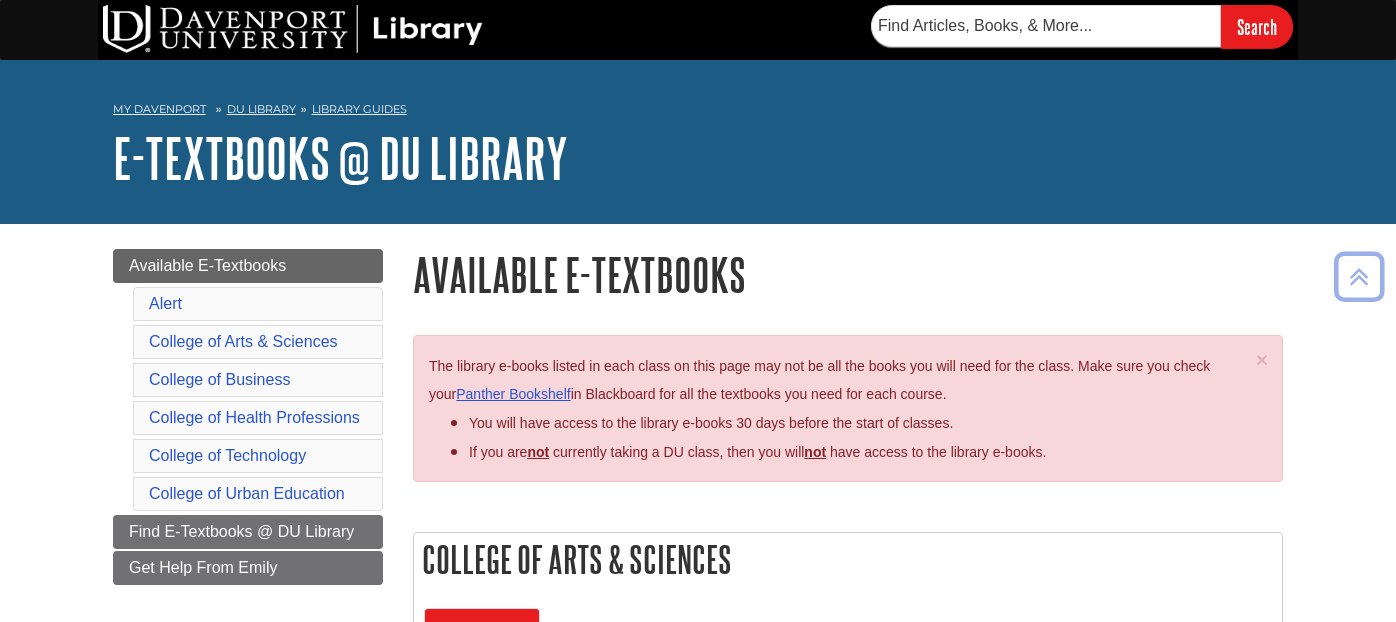 scroll, scrollTop: 531, scrollLeft: 0, axis: vertical 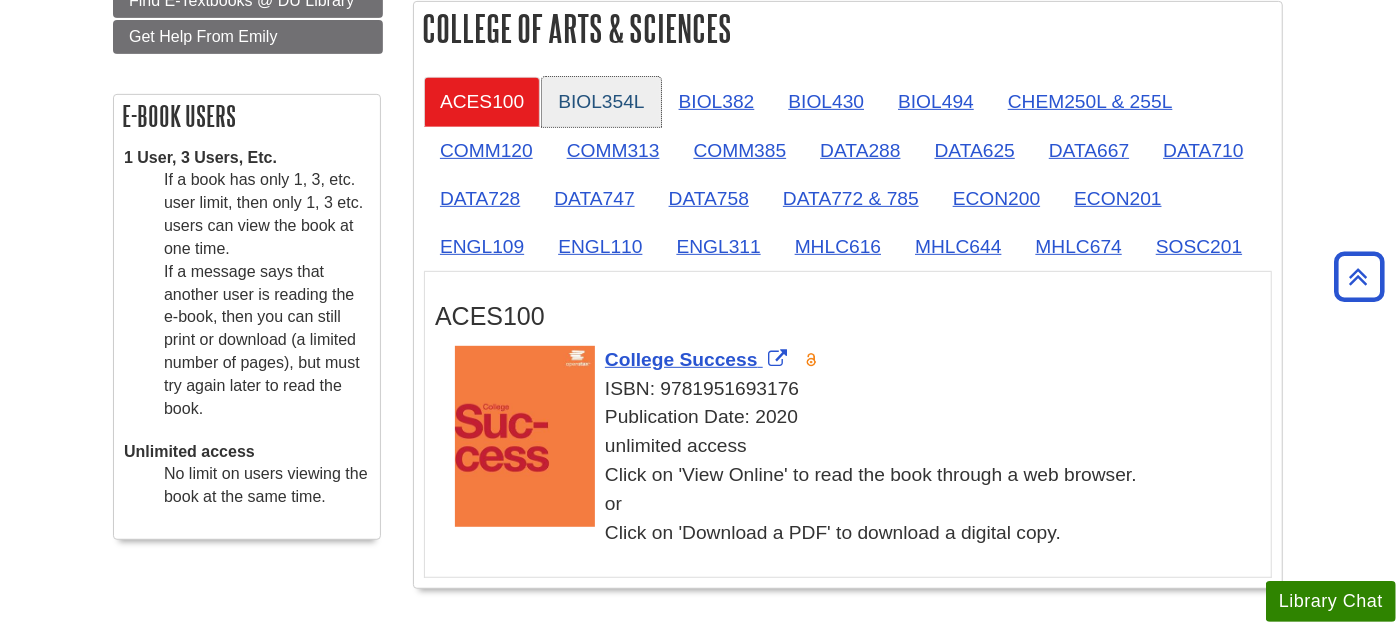 click on "BIOL354L" at bounding box center [601, 101] 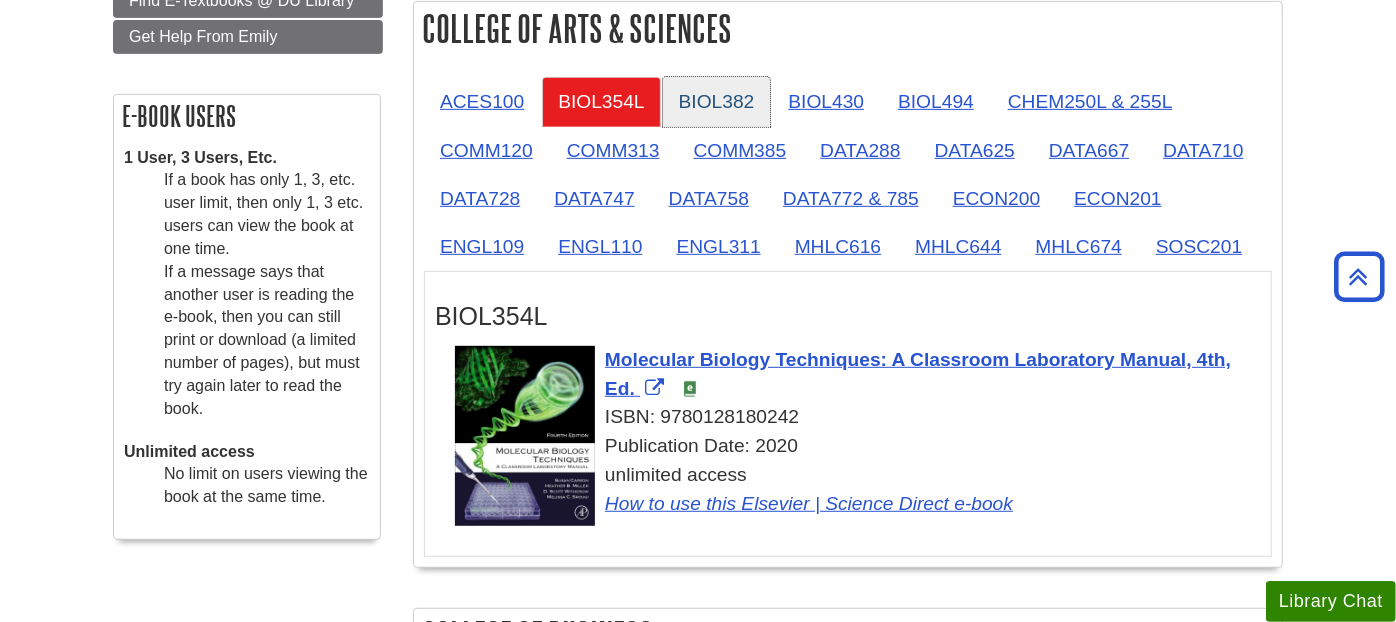 drag, startPoint x: 737, startPoint y: 103, endPoint x: 761, endPoint y: 97, distance: 24.738634 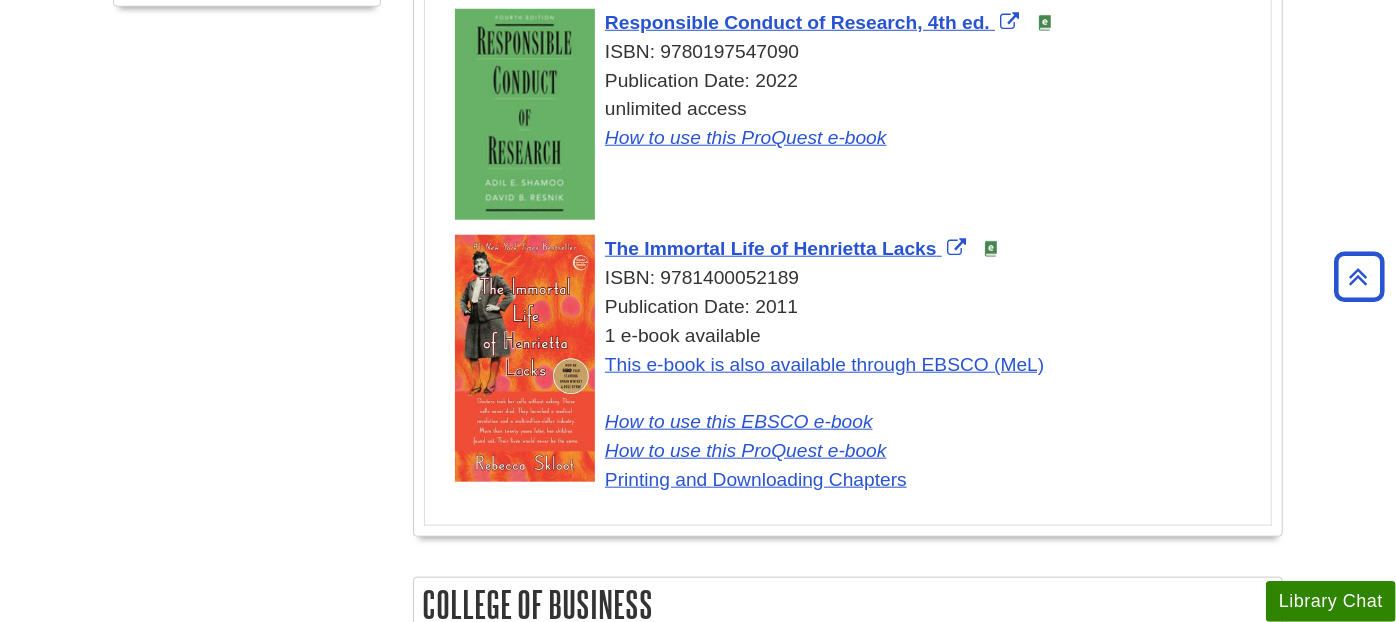 scroll, scrollTop: 1086, scrollLeft: 0, axis: vertical 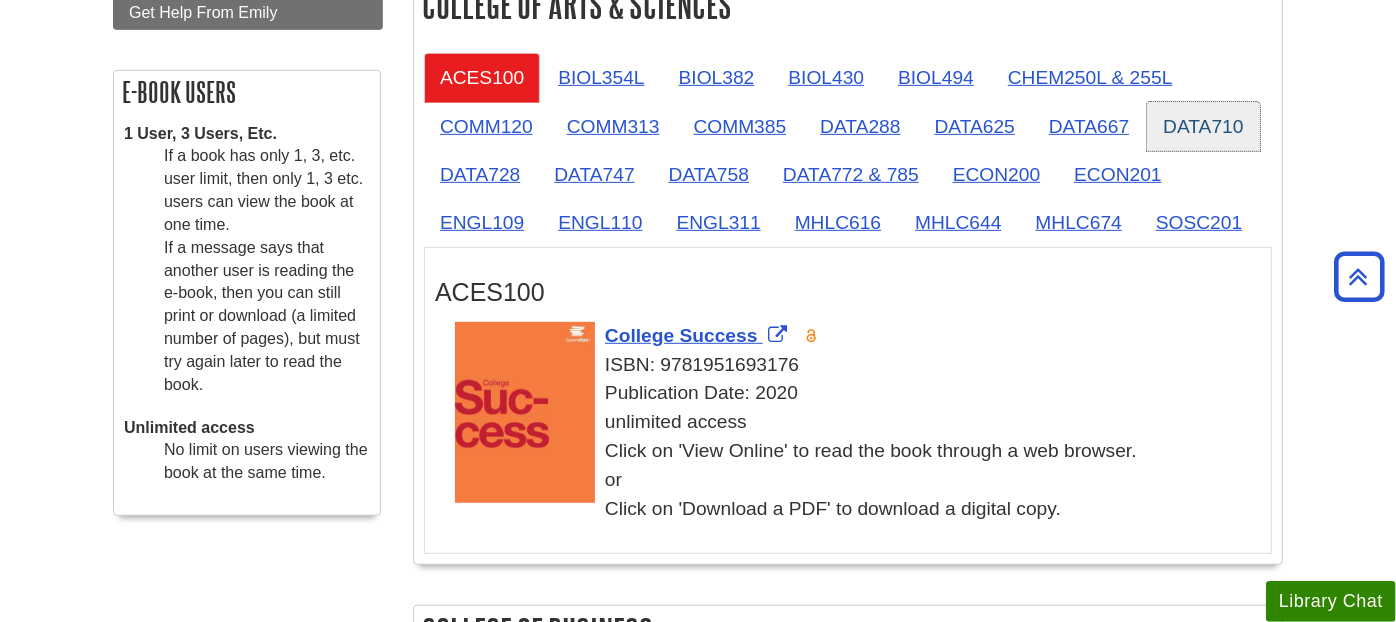 click on "DATA710" at bounding box center [1203, 126] 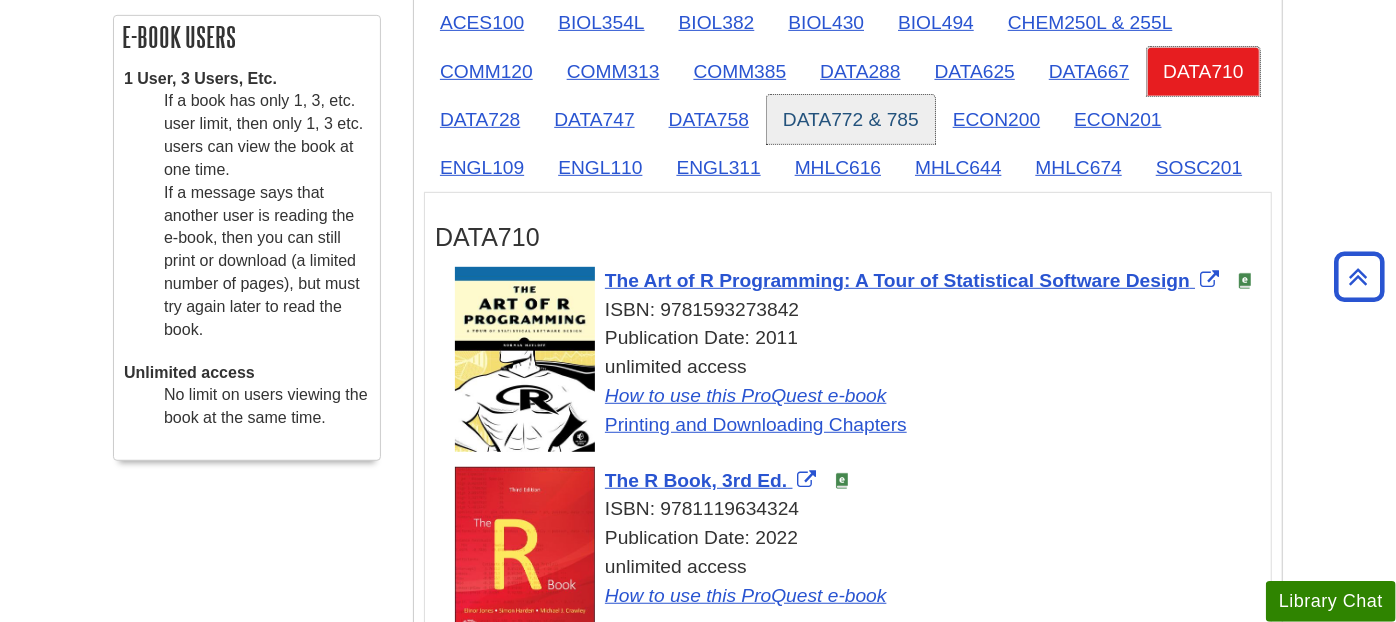 scroll, scrollTop: 0, scrollLeft: 0, axis: both 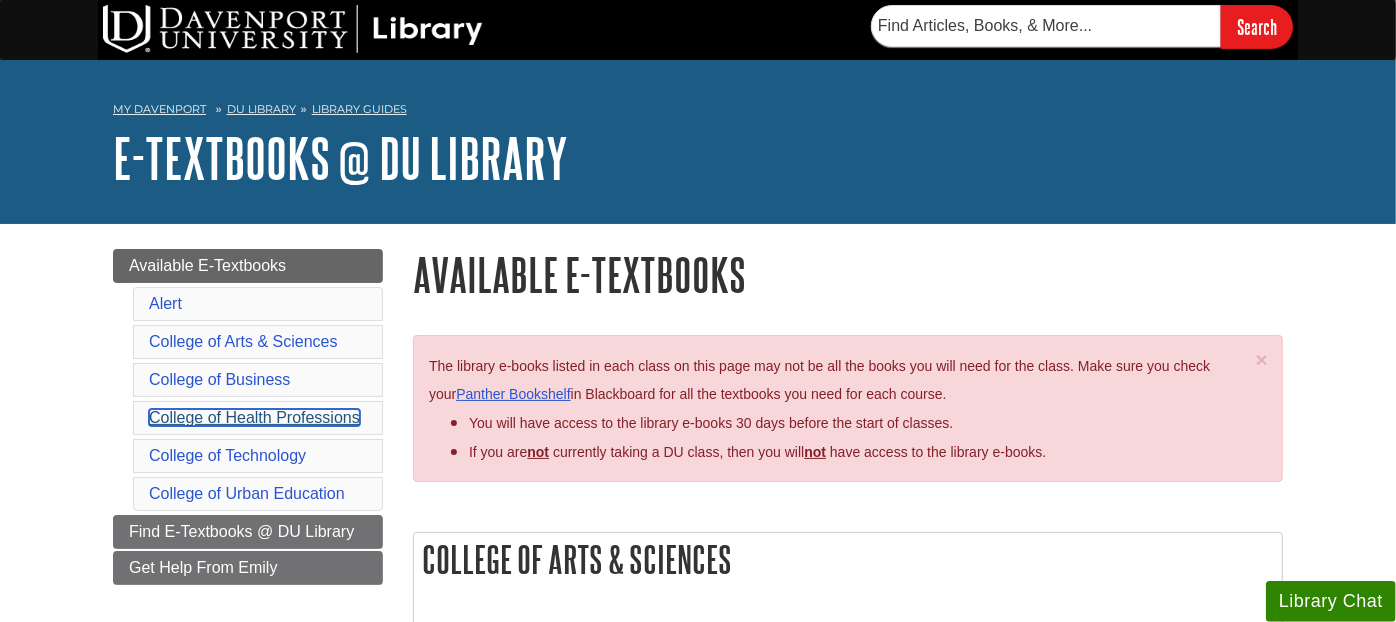 click on "College of Health Professions" at bounding box center [254, 417] 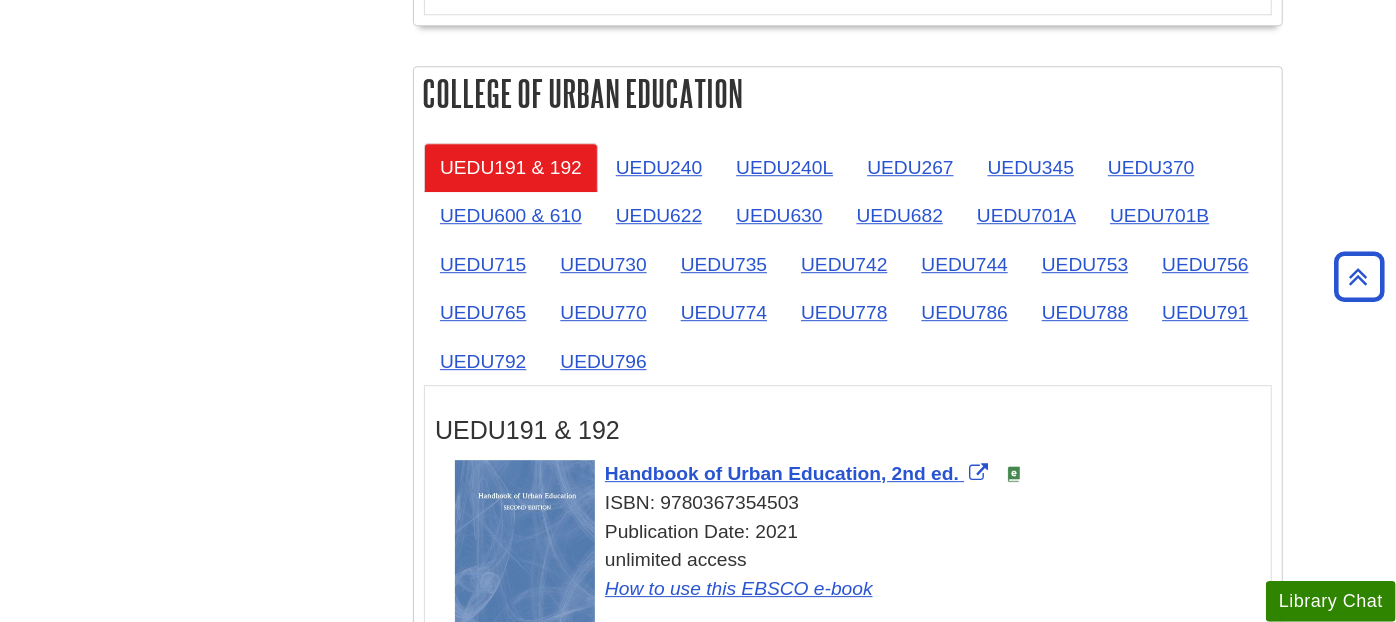 scroll, scrollTop: 3496, scrollLeft: 0, axis: vertical 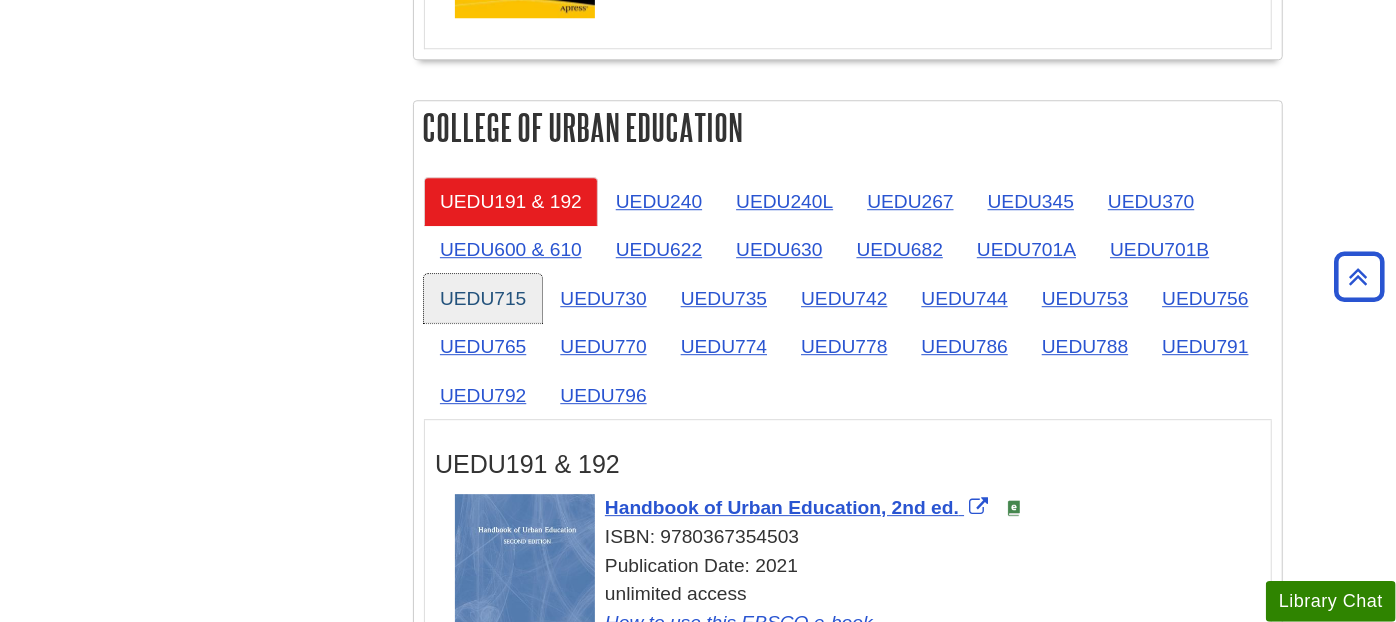 click on "UEDU715" at bounding box center (483, 298) 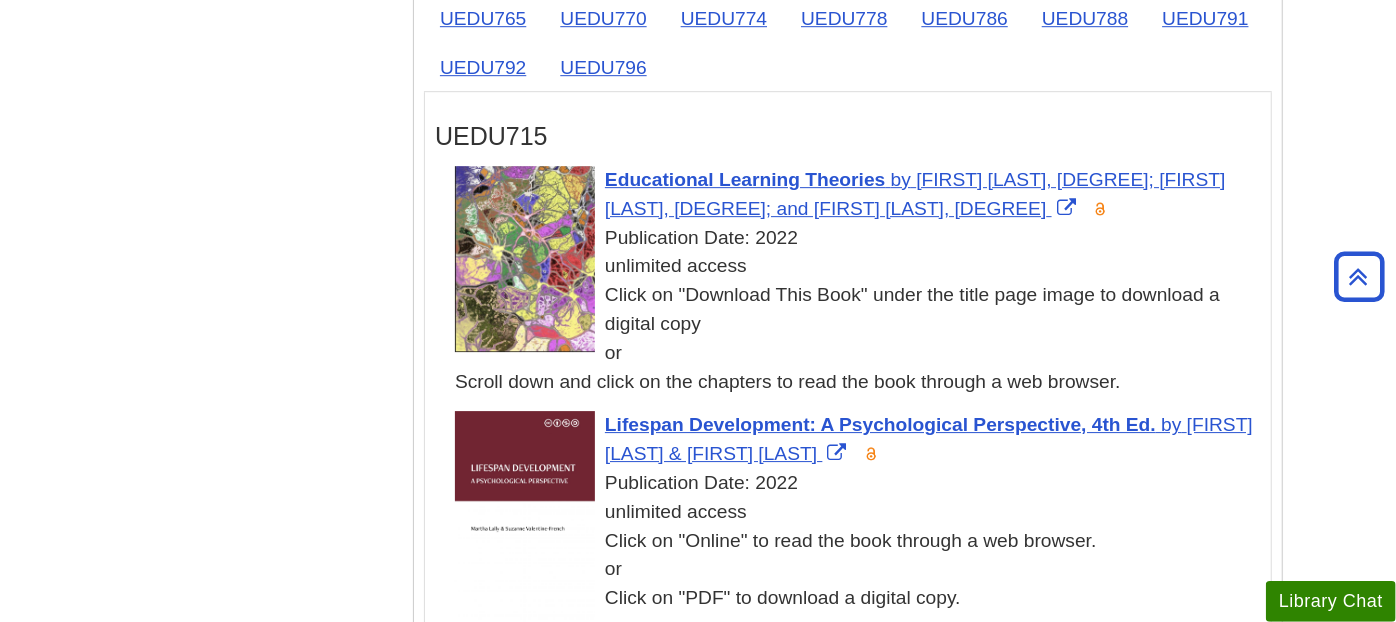 scroll, scrollTop: 3718, scrollLeft: 0, axis: vertical 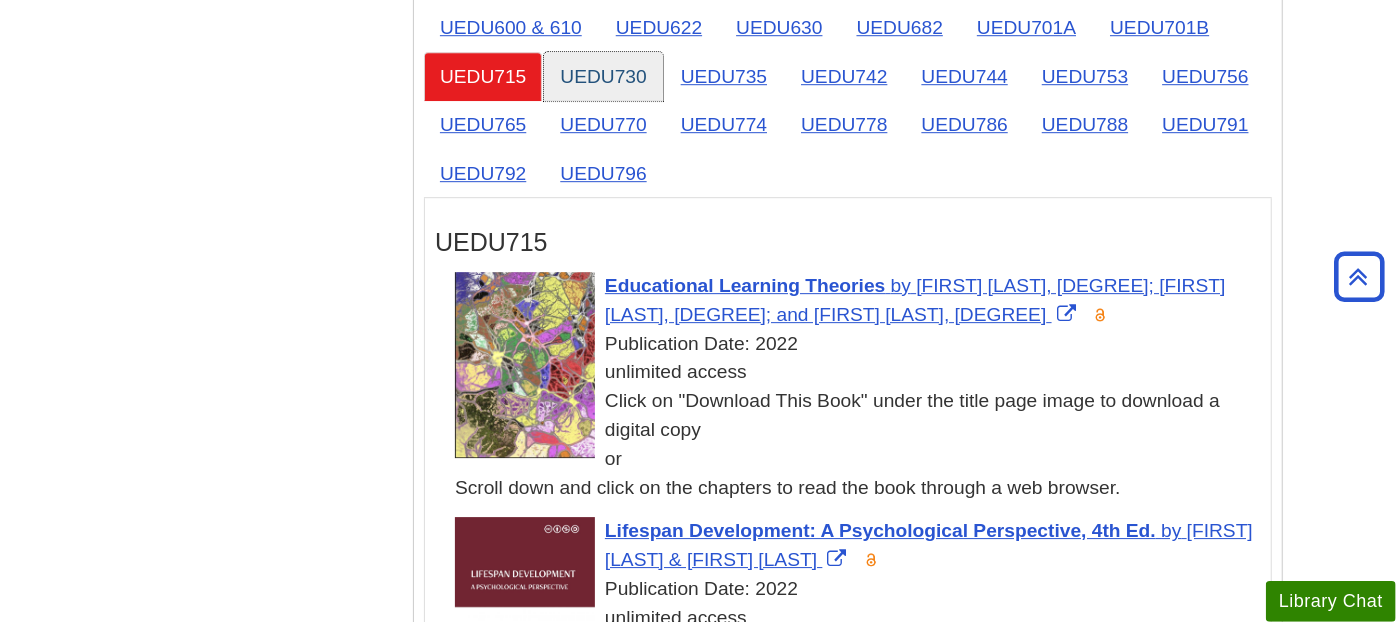 click on "UEDU730" at bounding box center (603, 76) 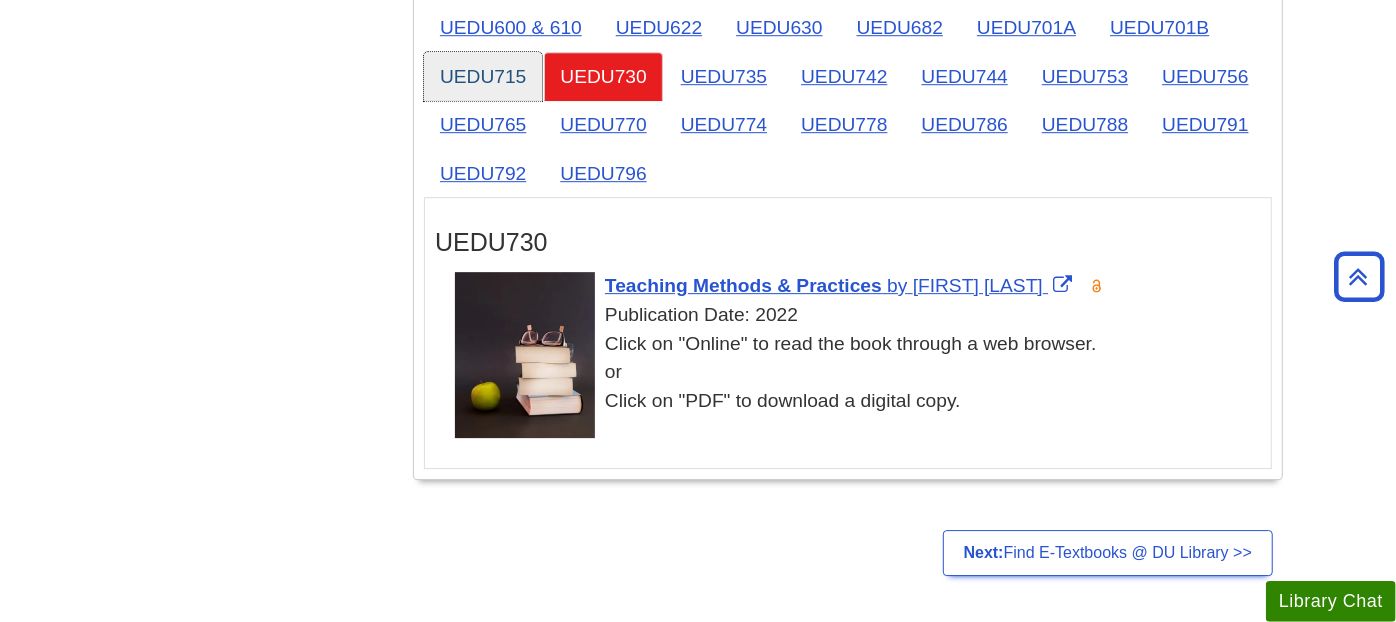 click on "UEDU715" at bounding box center (483, 76) 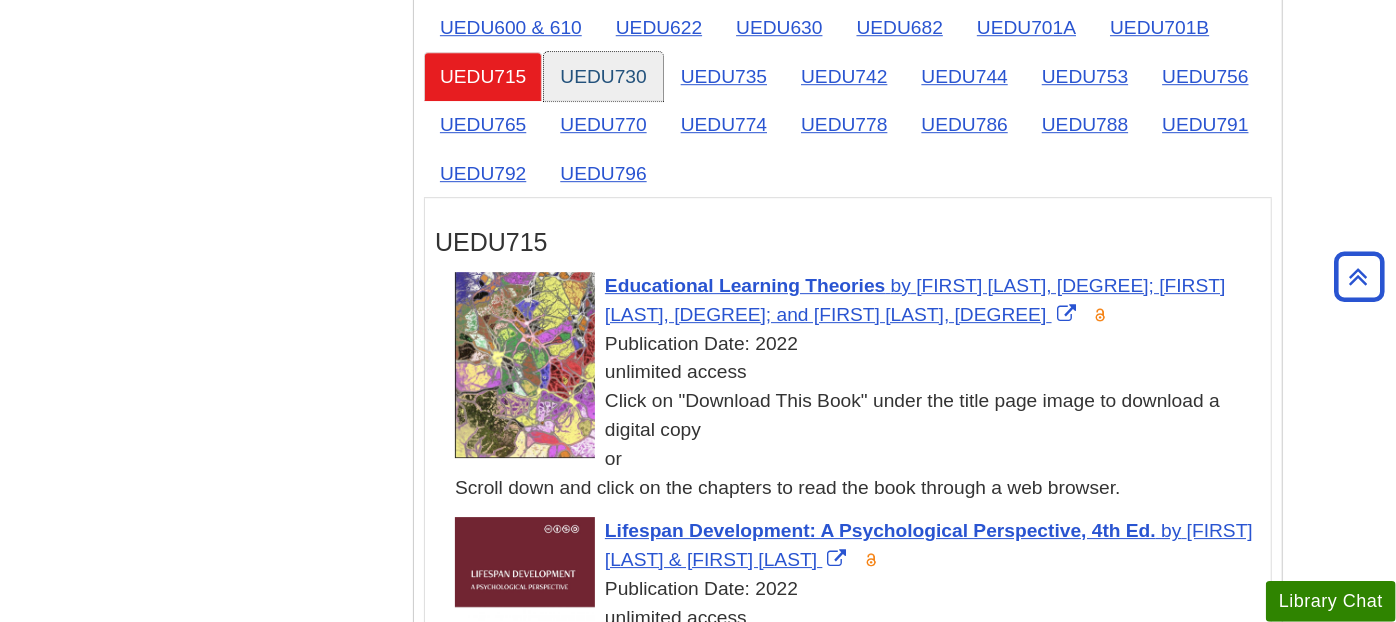 click on "UEDU730" at bounding box center (603, 76) 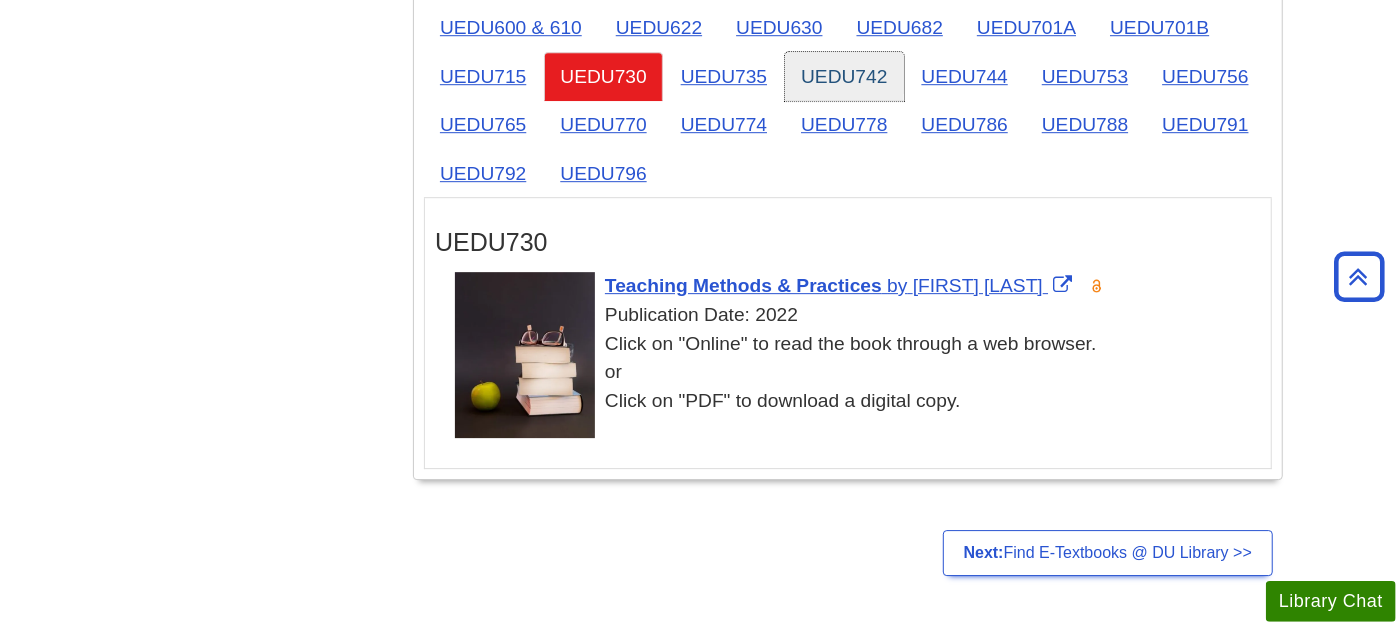 click on "UEDU742" at bounding box center [844, 76] 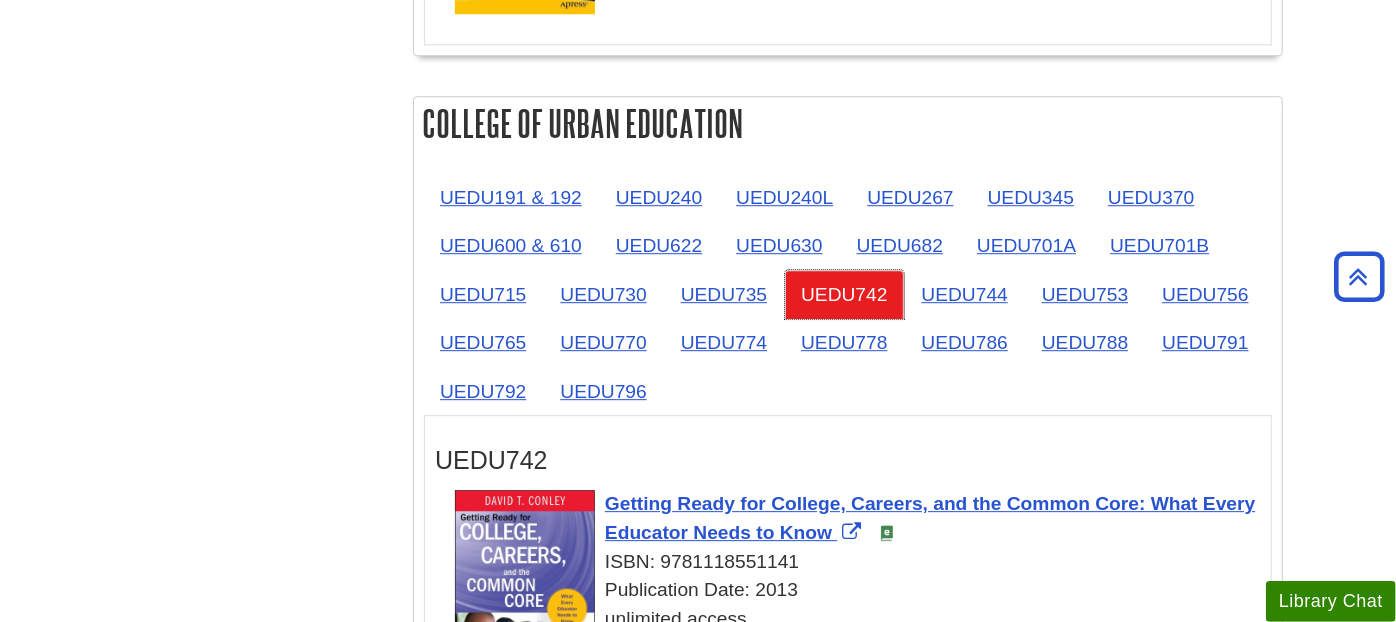 scroll, scrollTop: 3496, scrollLeft: 0, axis: vertical 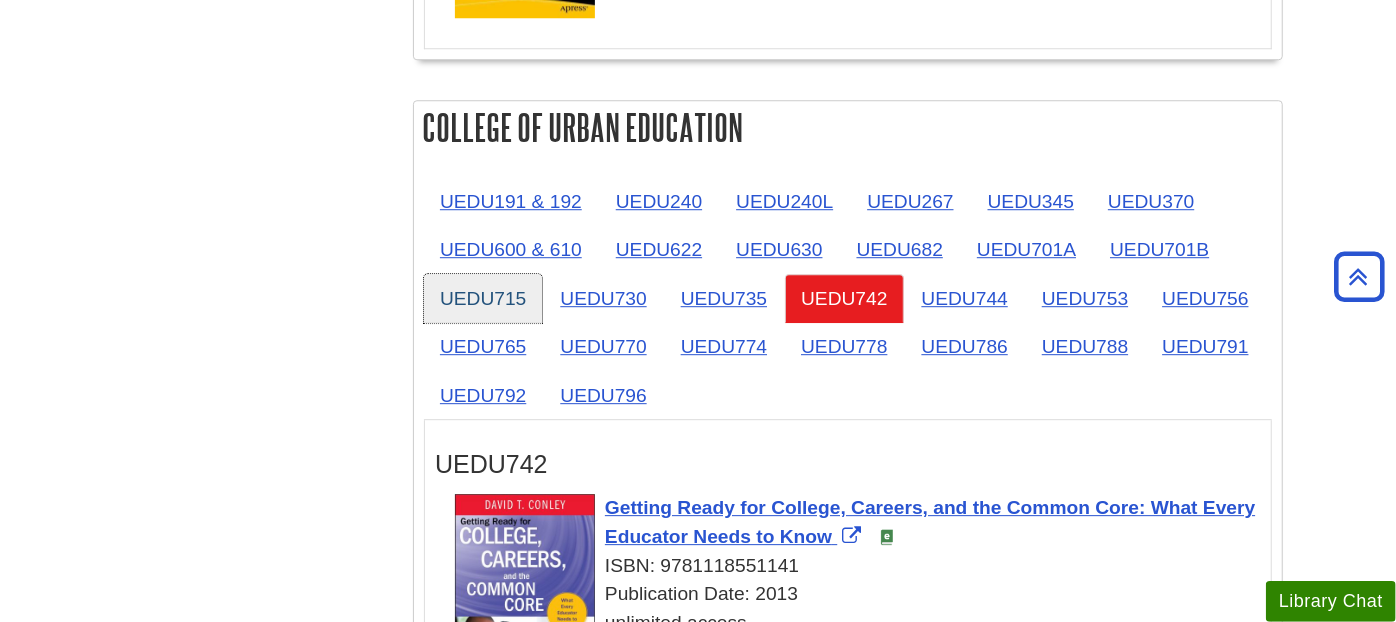 click on "UEDU715" at bounding box center (483, 298) 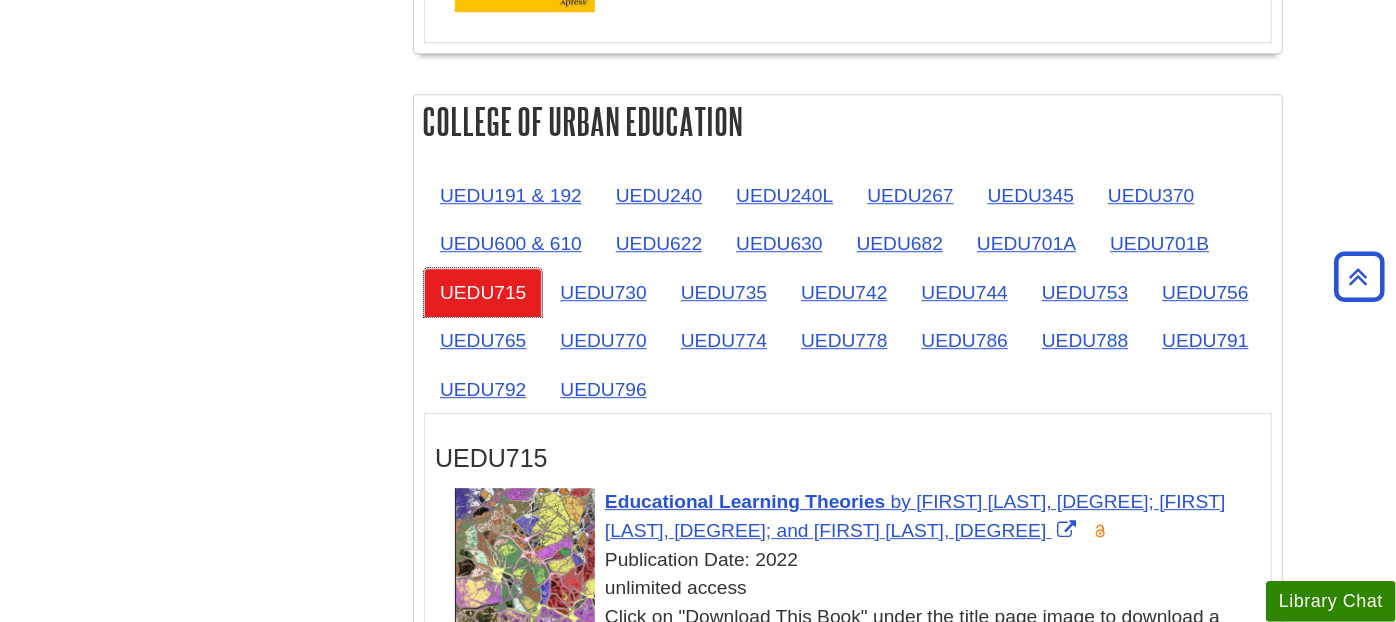 scroll, scrollTop: 3496, scrollLeft: 0, axis: vertical 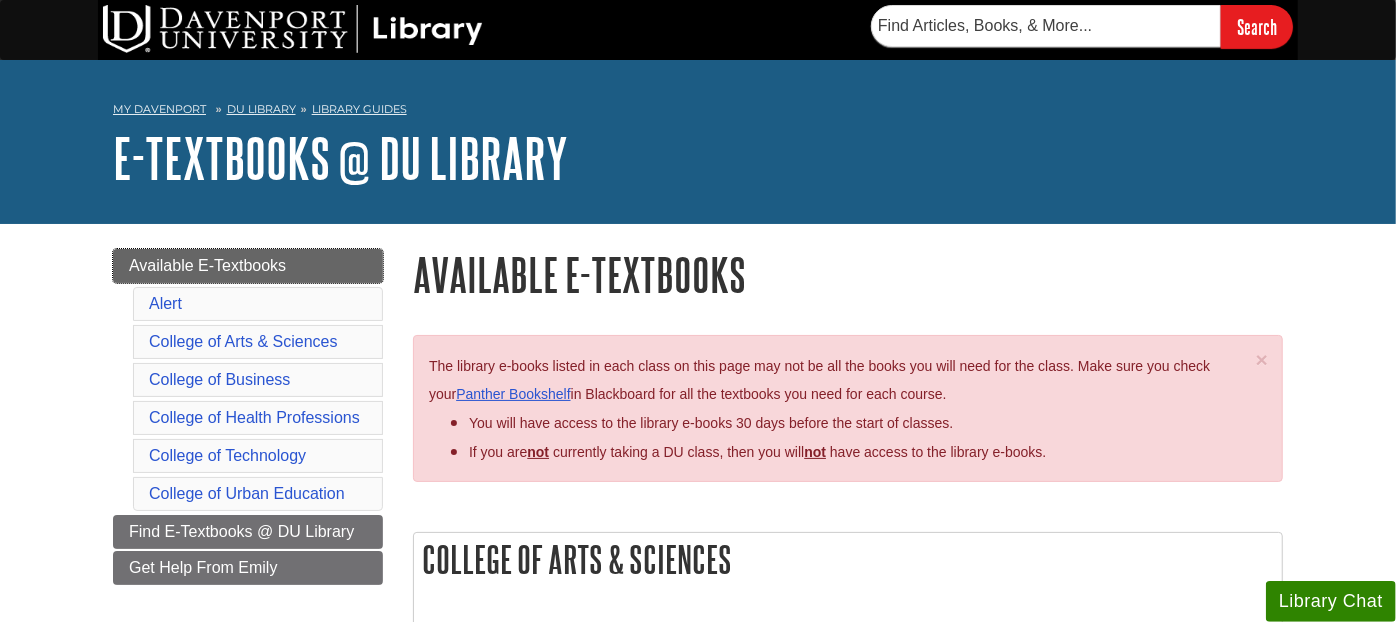 click on "Available E-Textbooks" at bounding box center [207, 265] 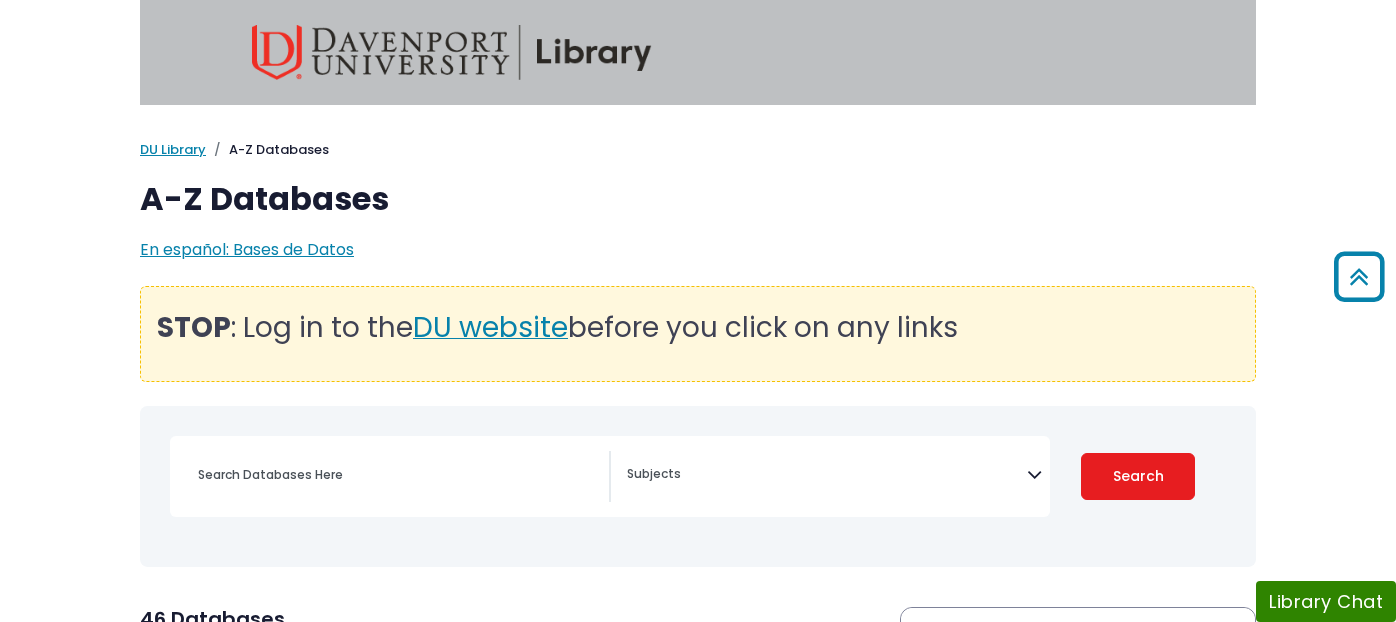 select 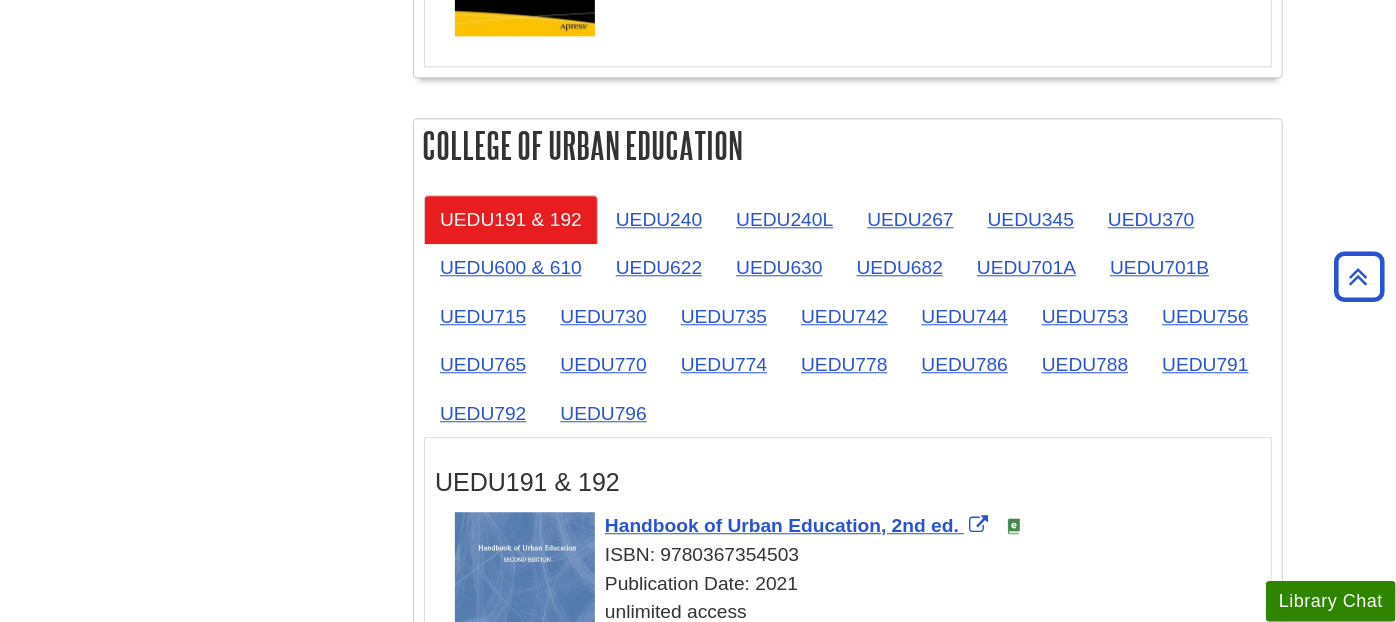 scroll, scrollTop: 3084, scrollLeft: 0, axis: vertical 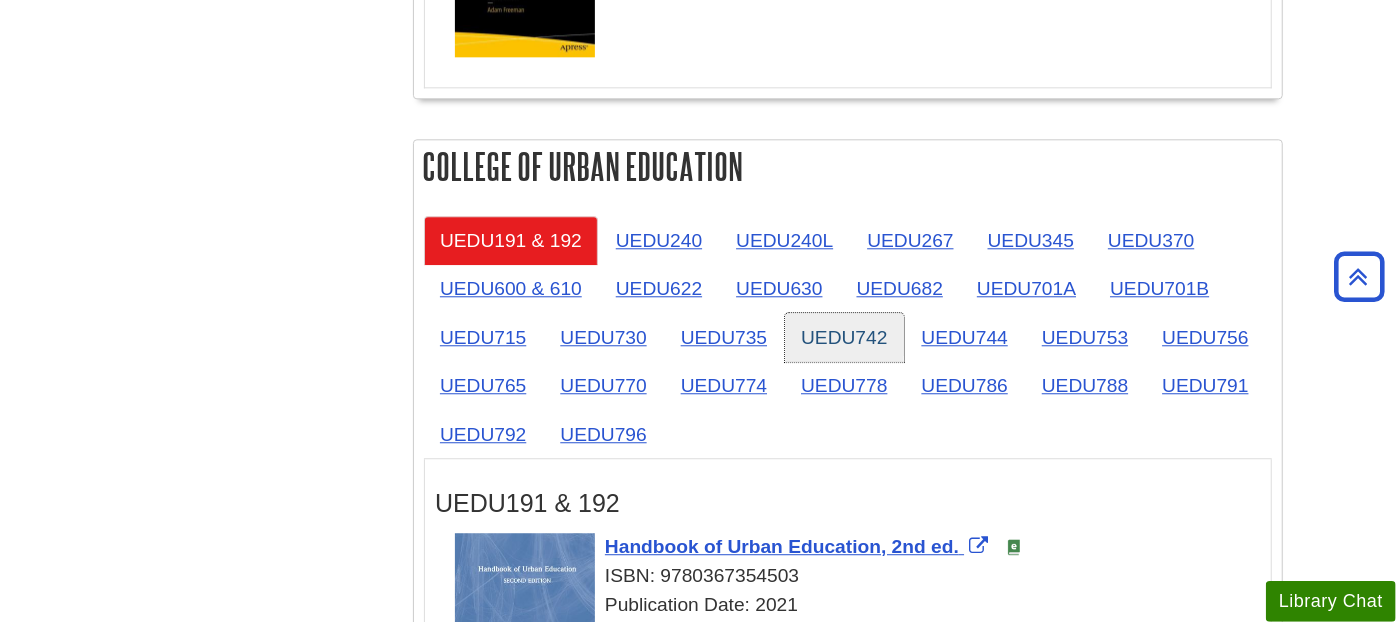 click on "UEDU742" at bounding box center (844, 337) 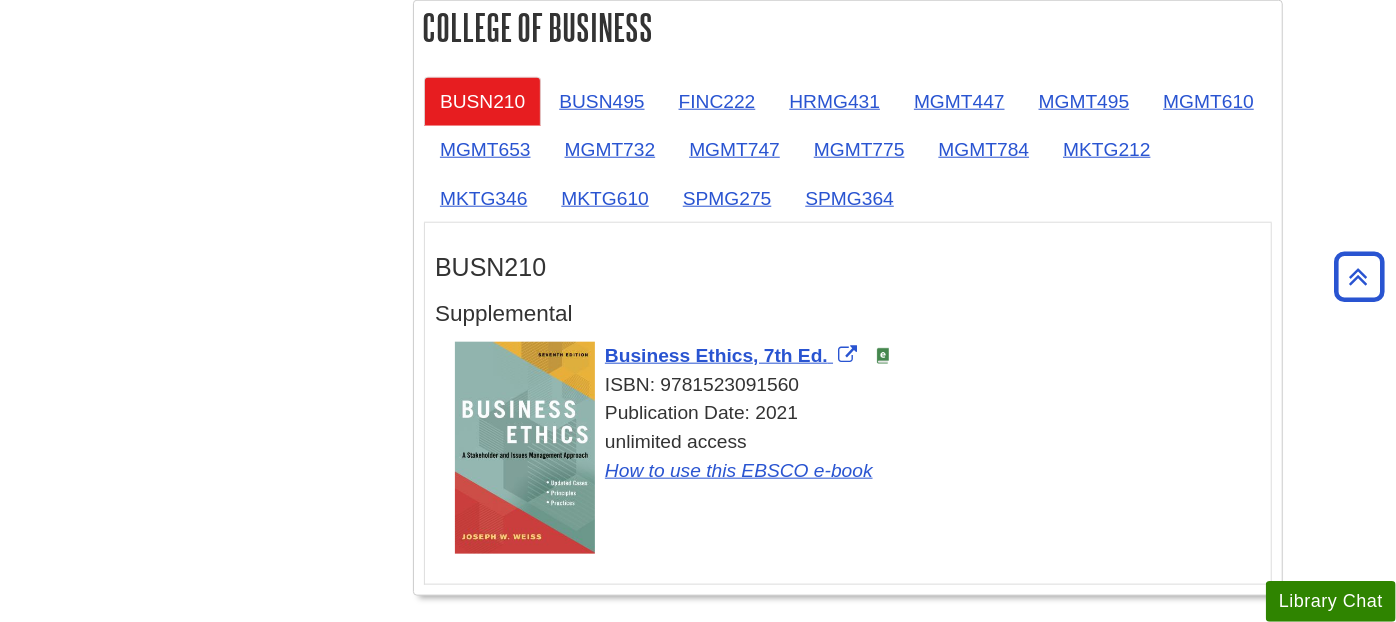 scroll, scrollTop: 1084, scrollLeft: 0, axis: vertical 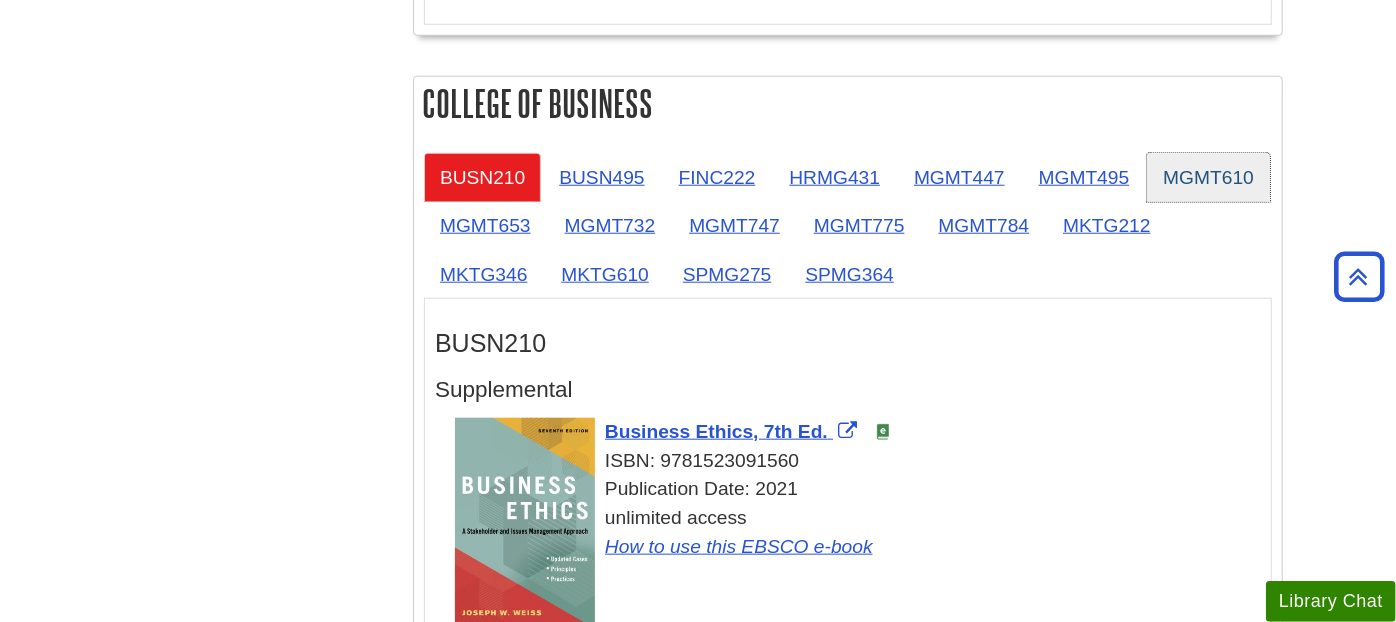 click on "MGMT610" at bounding box center (1208, 177) 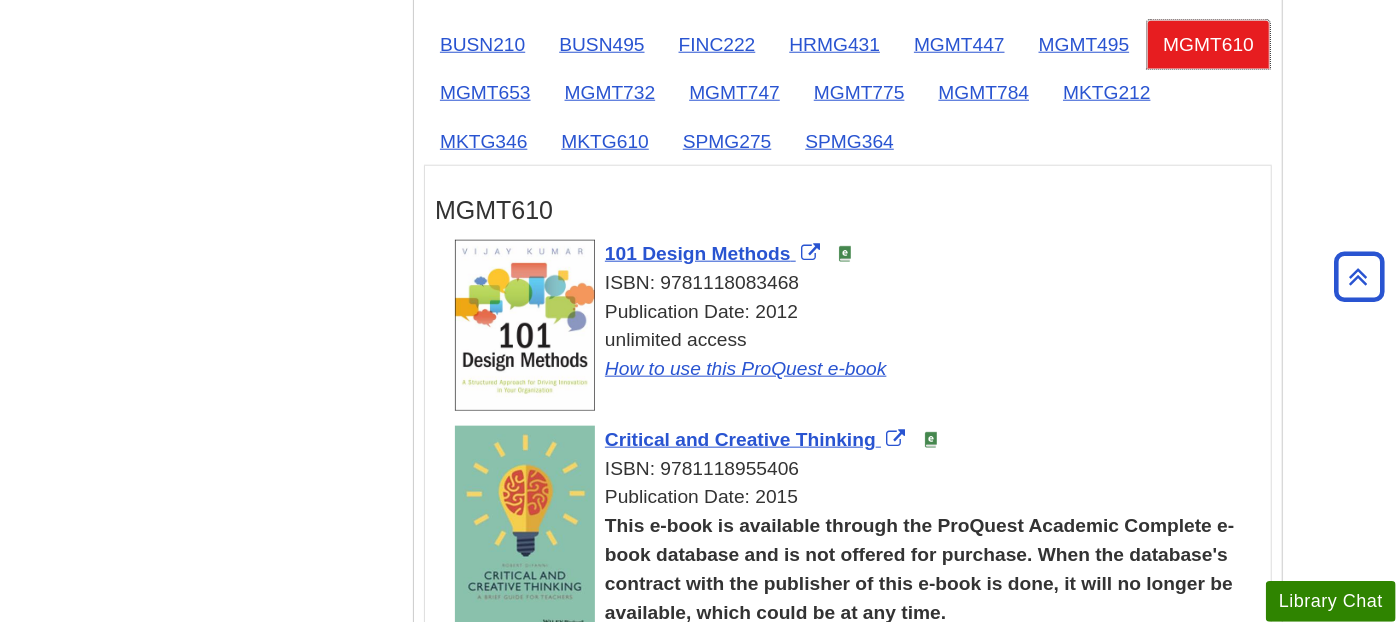 scroll, scrollTop: 1195, scrollLeft: 0, axis: vertical 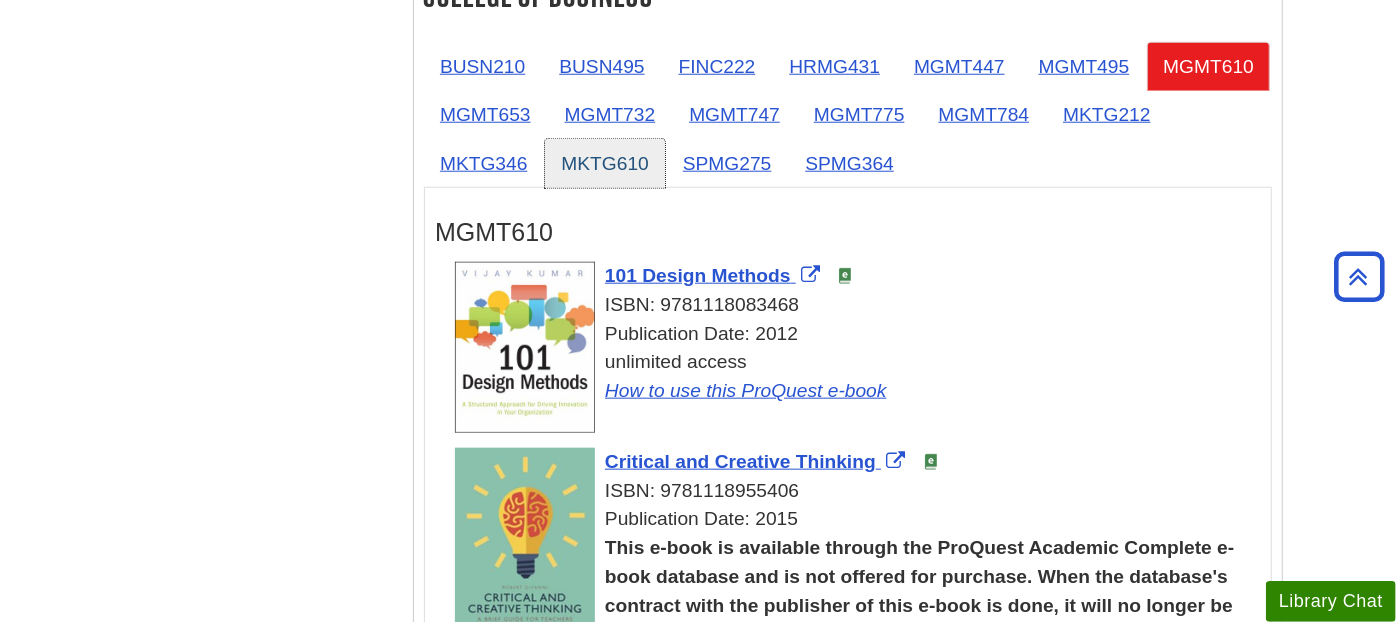 click on "MKTG610" at bounding box center [604, 163] 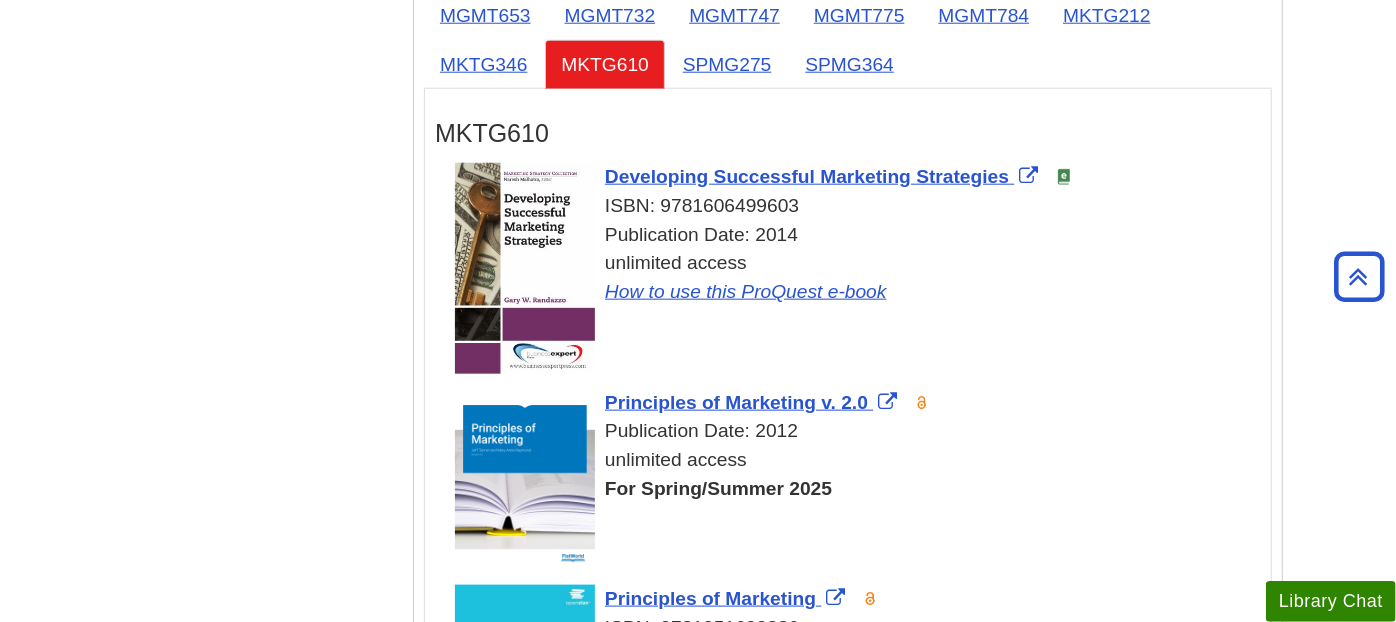 scroll, scrollTop: 1084, scrollLeft: 0, axis: vertical 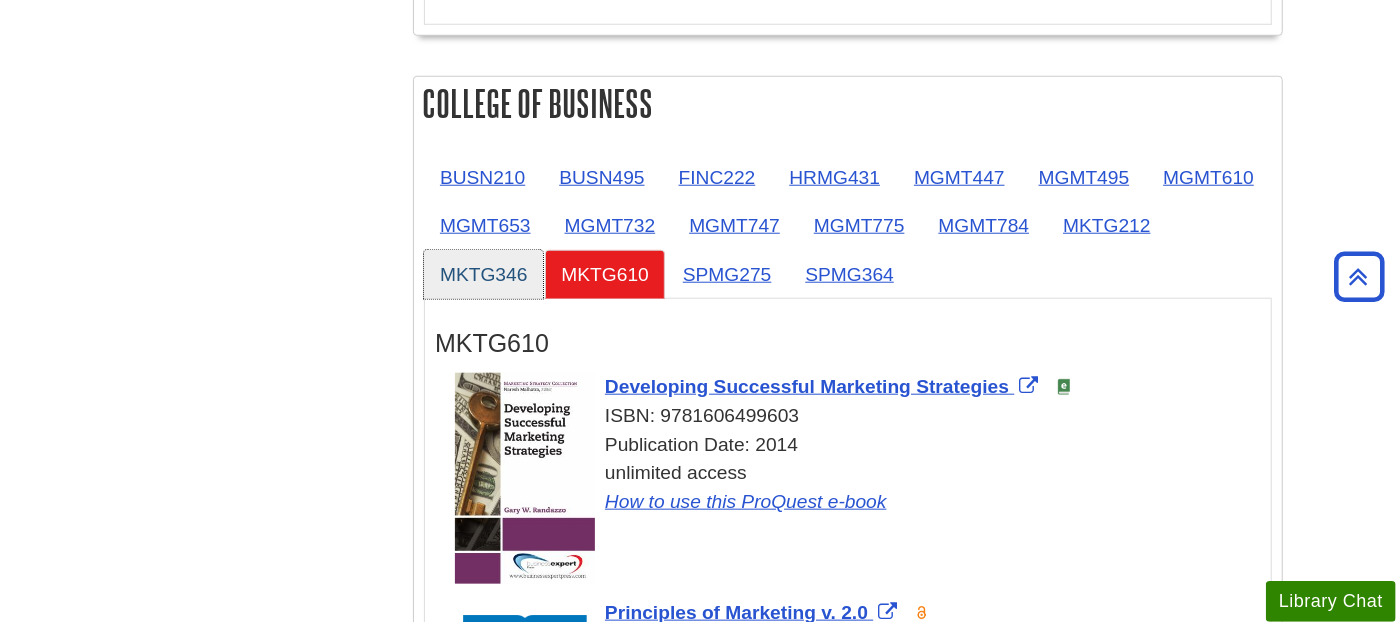 click on "MKTG346" at bounding box center [483, 274] 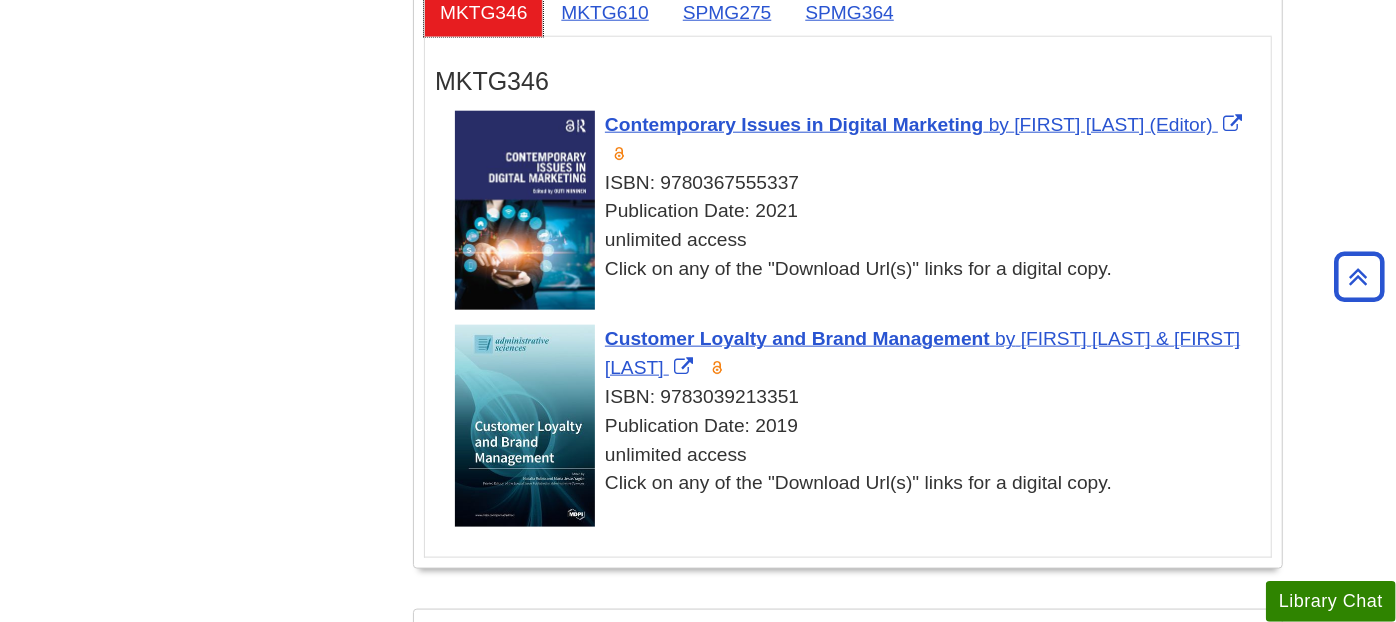 scroll, scrollTop: 1417, scrollLeft: 0, axis: vertical 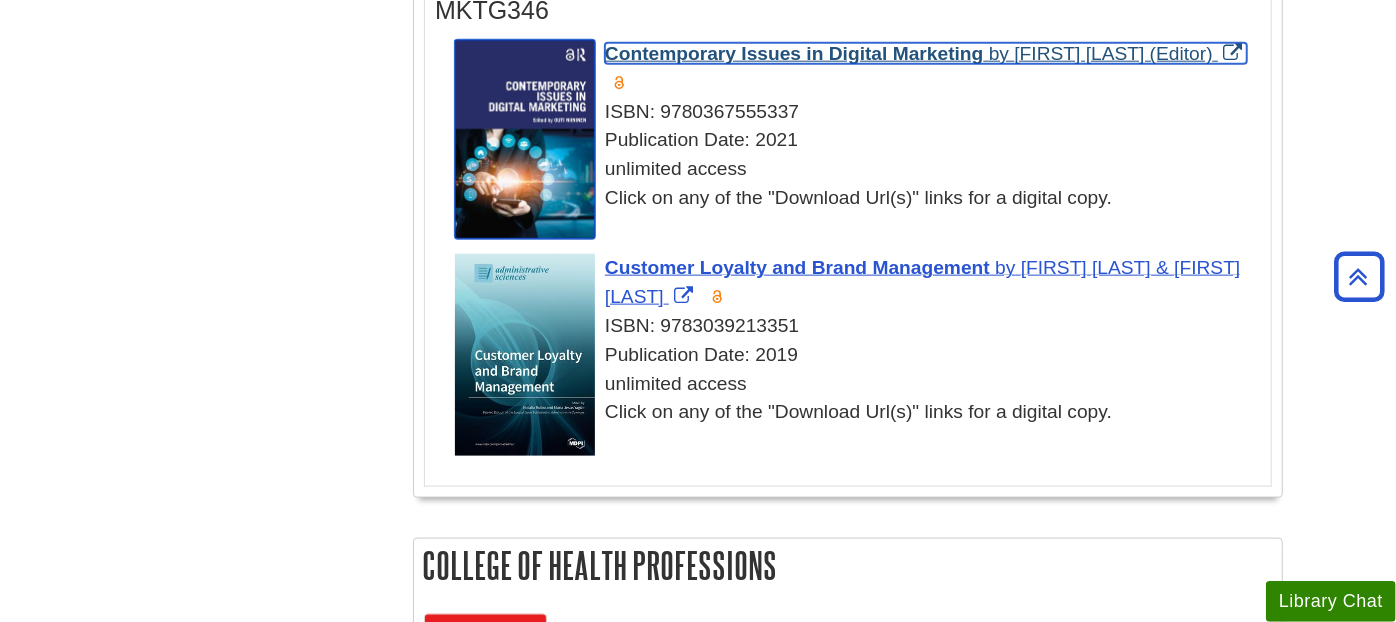click on "Contemporary Issues in Digital Marketing" at bounding box center [794, 53] 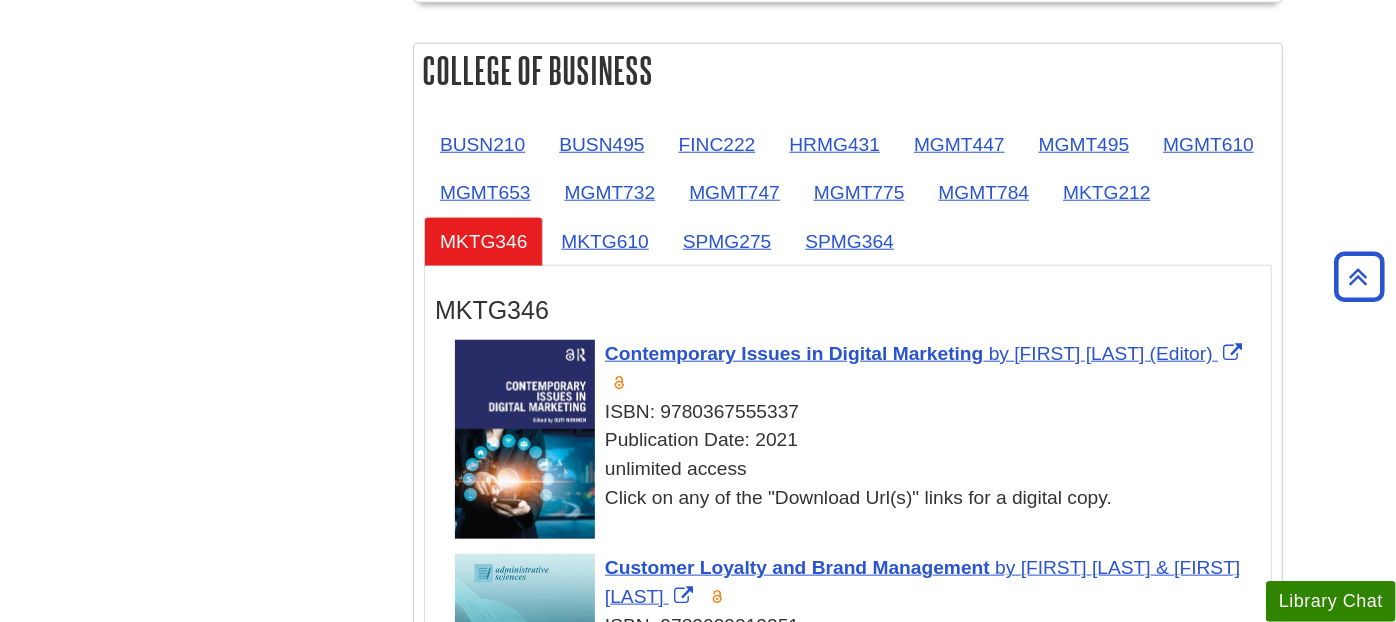 scroll, scrollTop: 862, scrollLeft: 0, axis: vertical 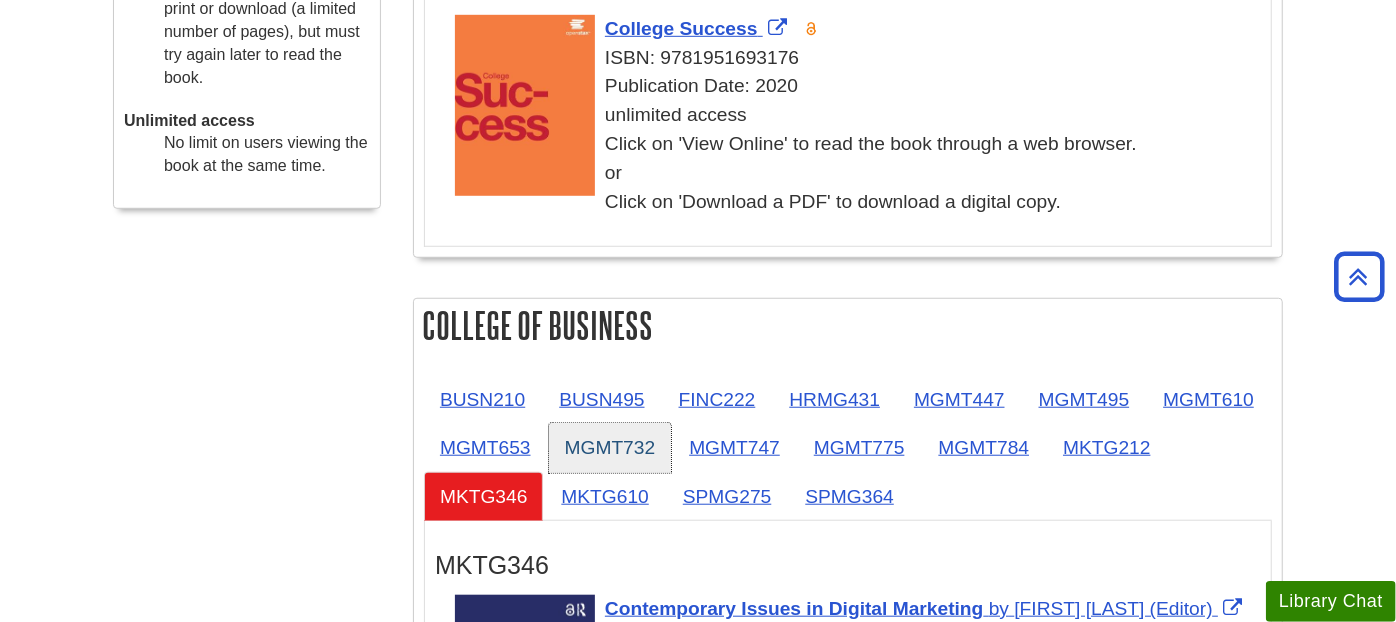 click on "MGMT732" at bounding box center (610, 447) 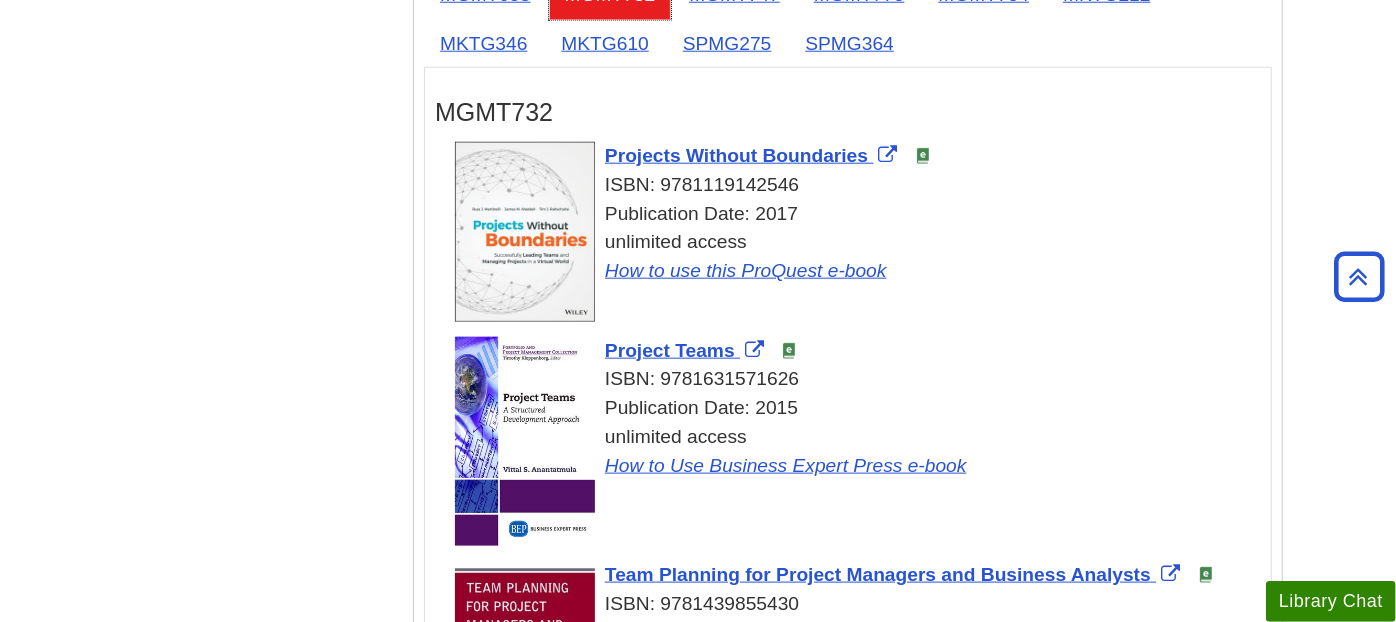 scroll, scrollTop: 1306, scrollLeft: 0, axis: vertical 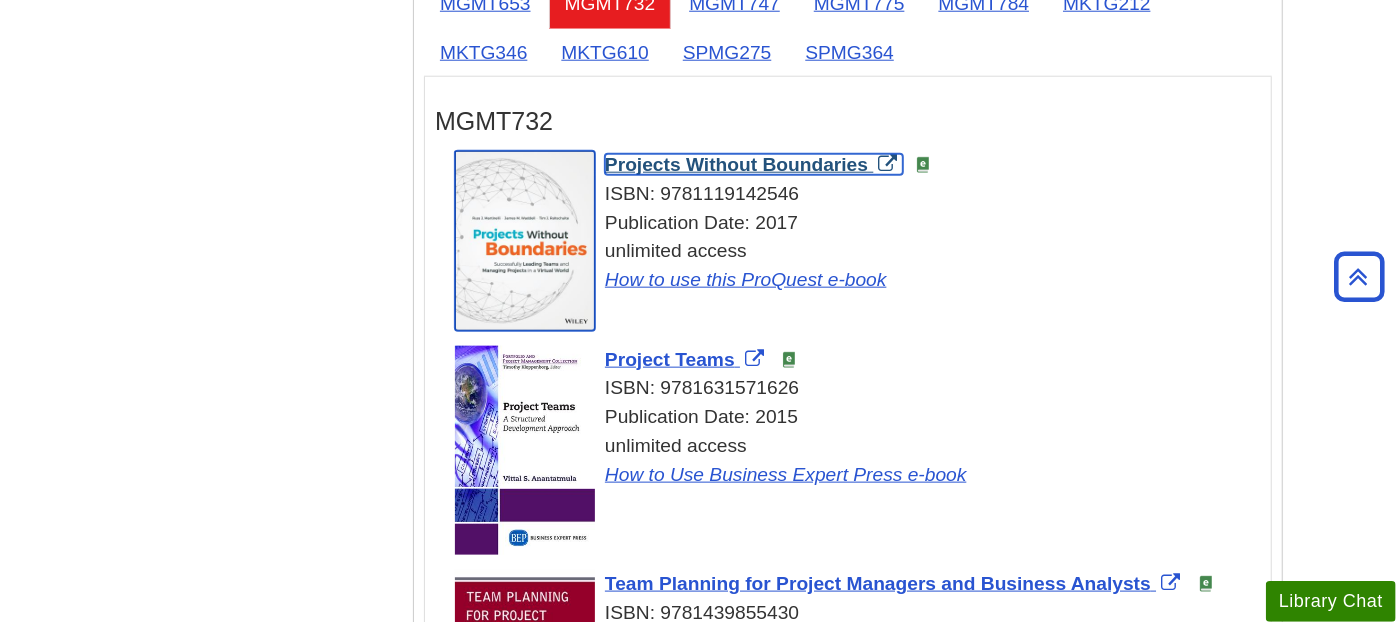 click on "Projects Without Boundaries" at bounding box center [736, 164] 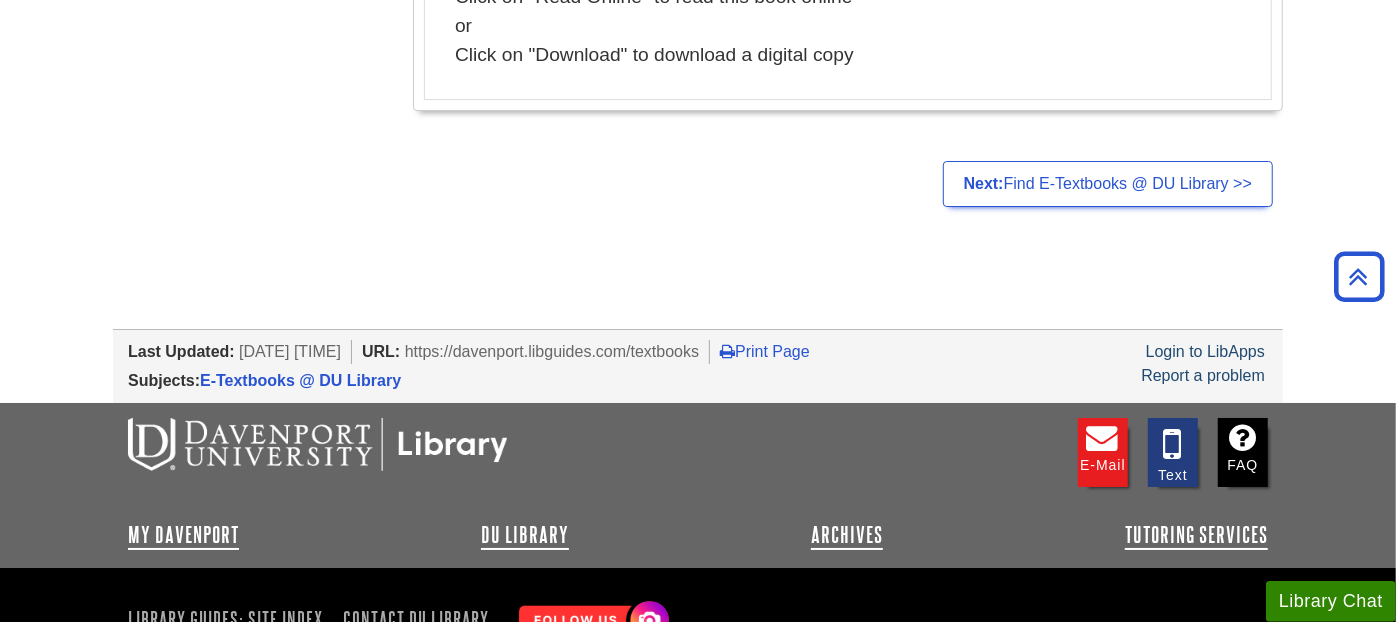 scroll, scrollTop: 3962, scrollLeft: 0, axis: vertical 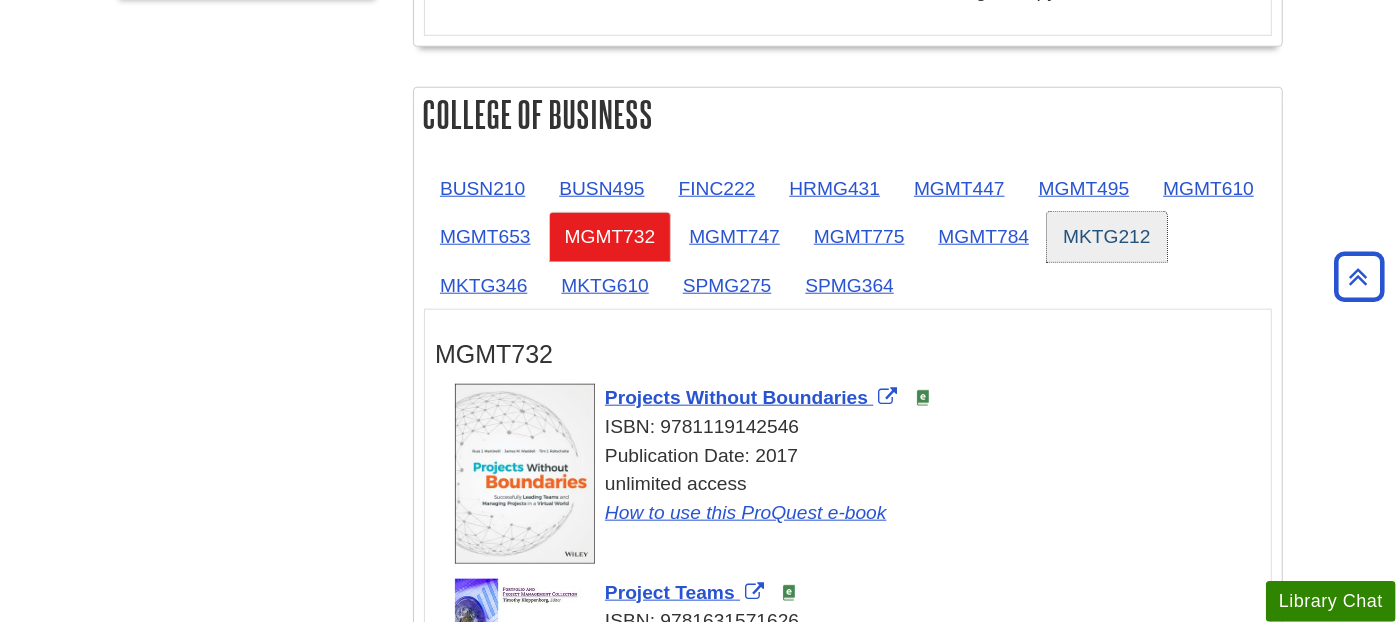 click on "MKTG212" at bounding box center [1106, 236] 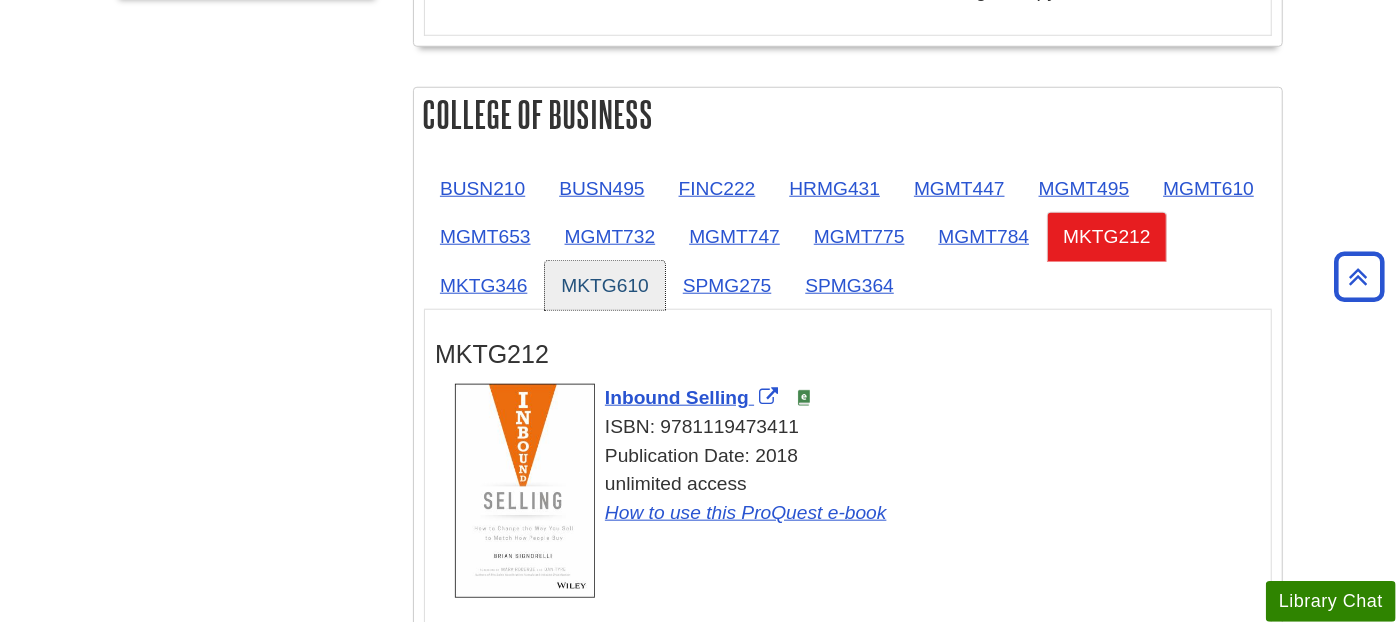 click on "MKTG610" at bounding box center [604, 285] 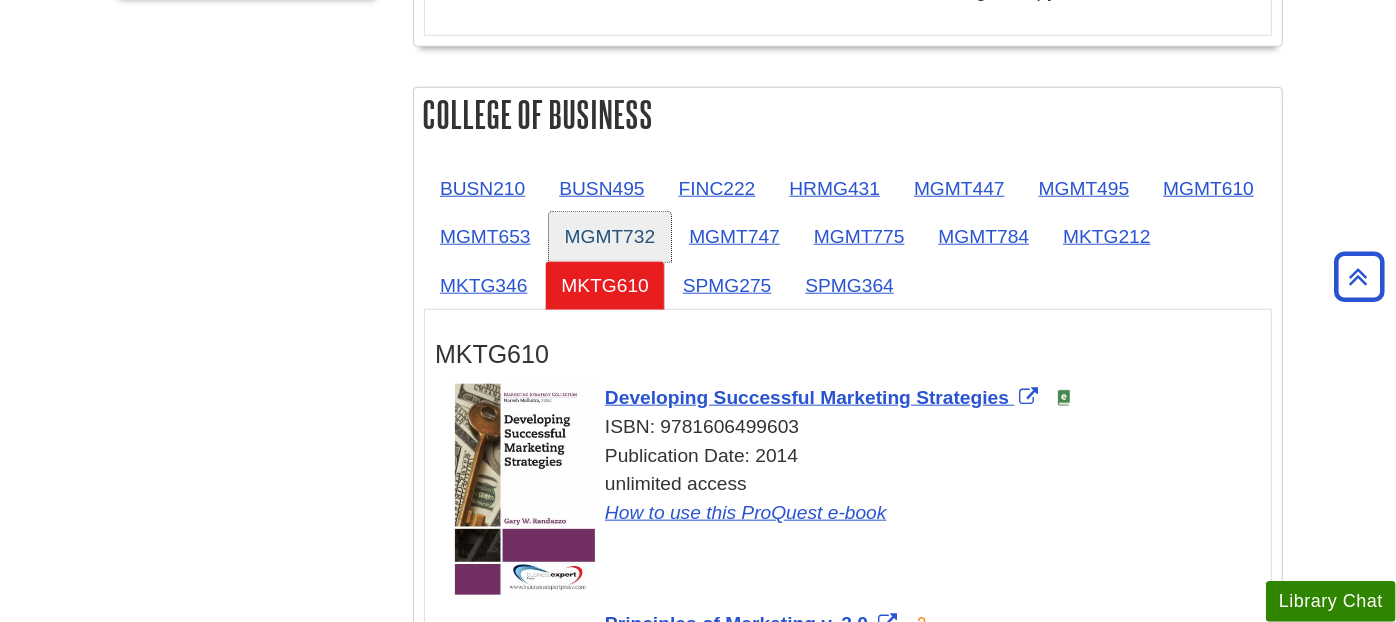 click on "MGMT732" at bounding box center (610, 236) 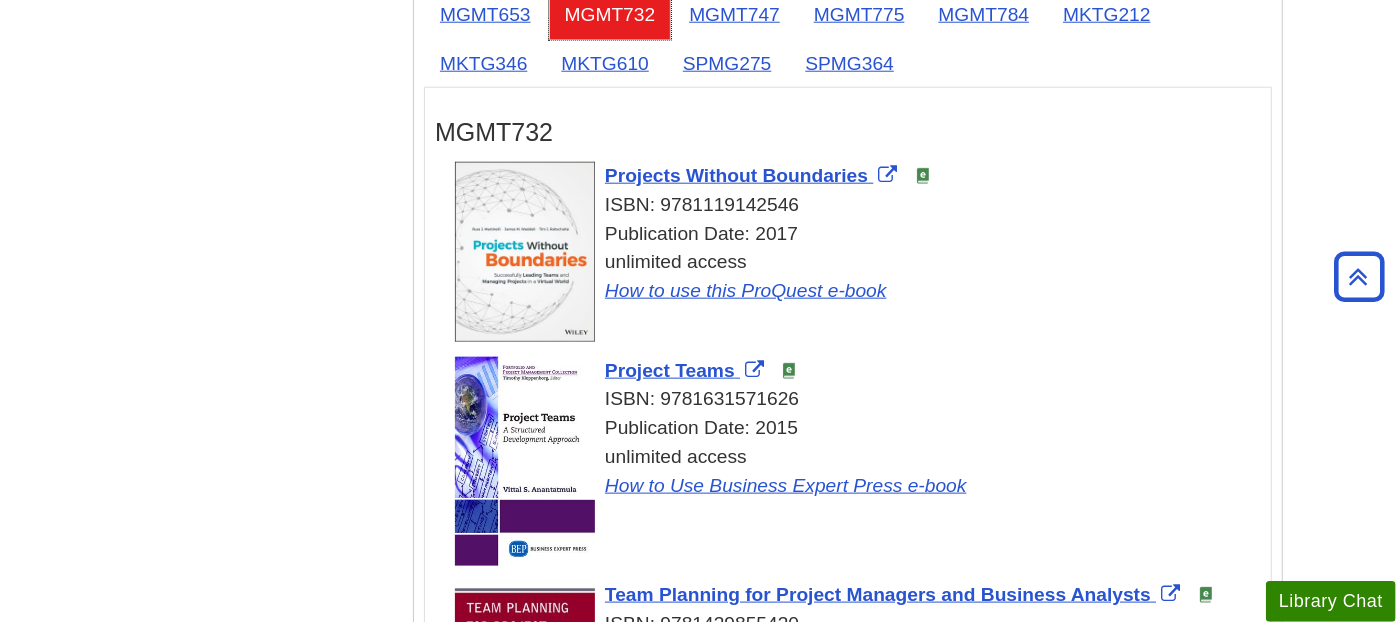 scroll, scrollTop: 1406, scrollLeft: 0, axis: vertical 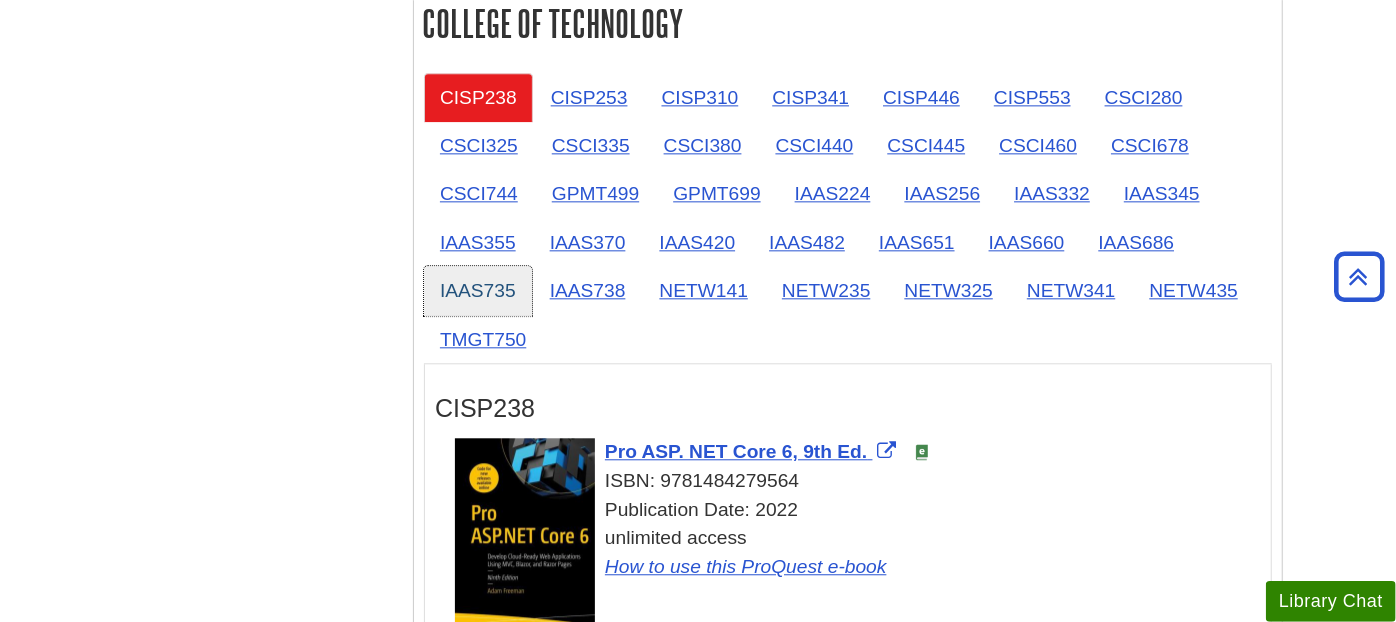 click on "IAAS735" at bounding box center [478, 290] 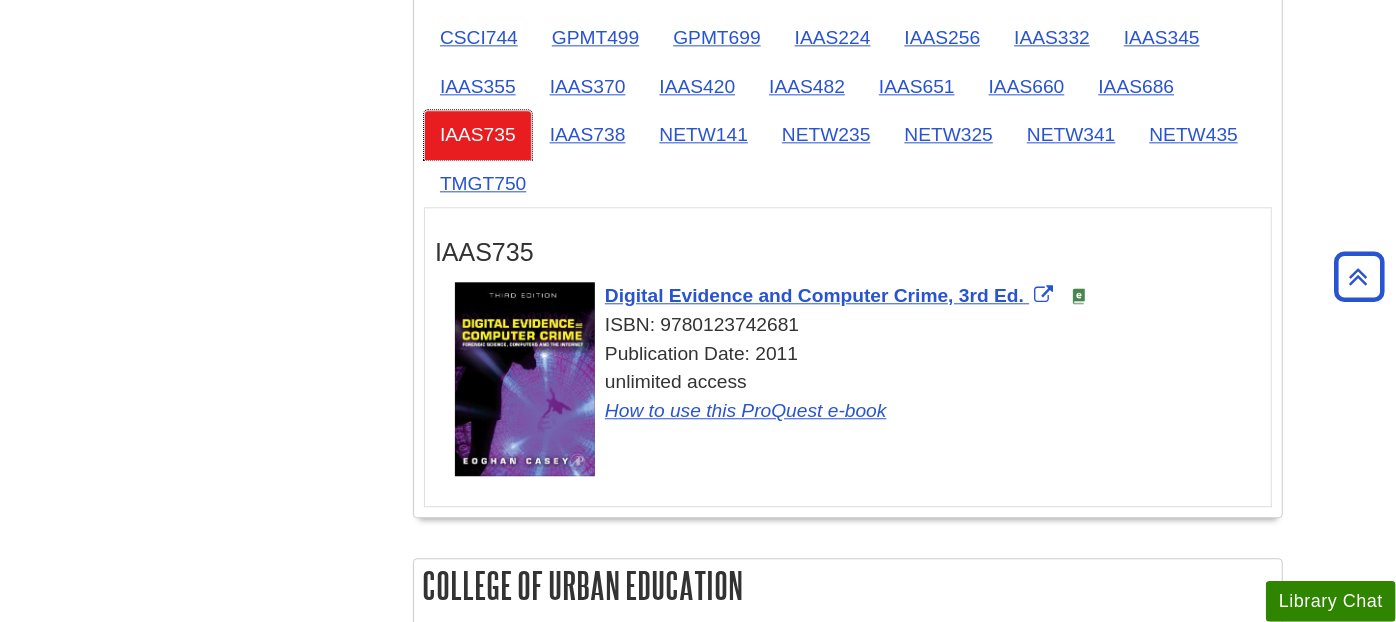 scroll, scrollTop: 3111, scrollLeft: 0, axis: vertical 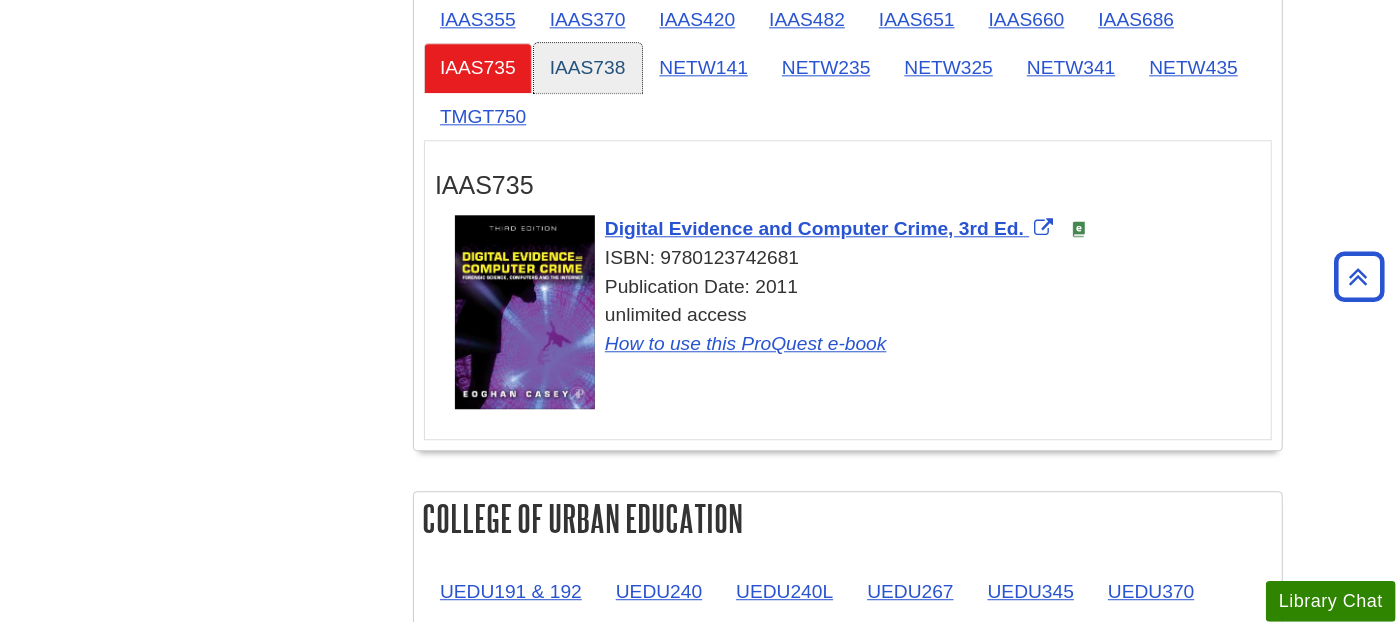 click on "IAAS738" at bounding box center (588, 67) 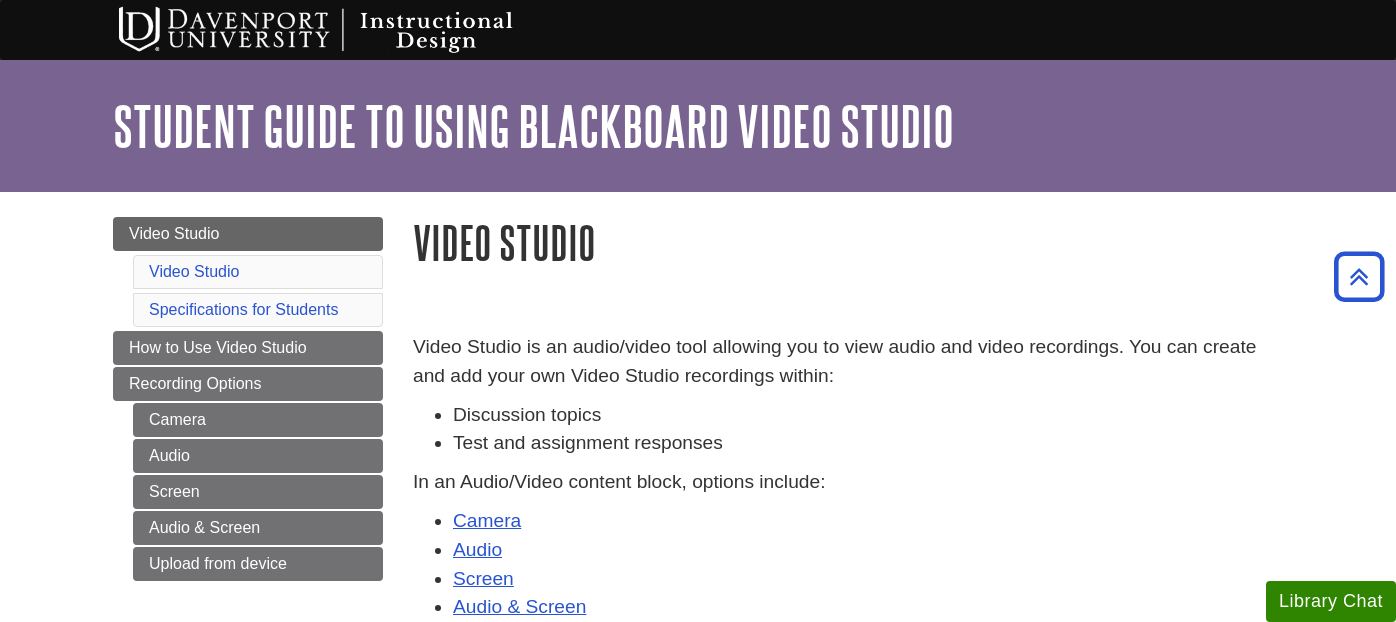 scroll, scrollTop: 0, scrollLeft: 0, axis: both 